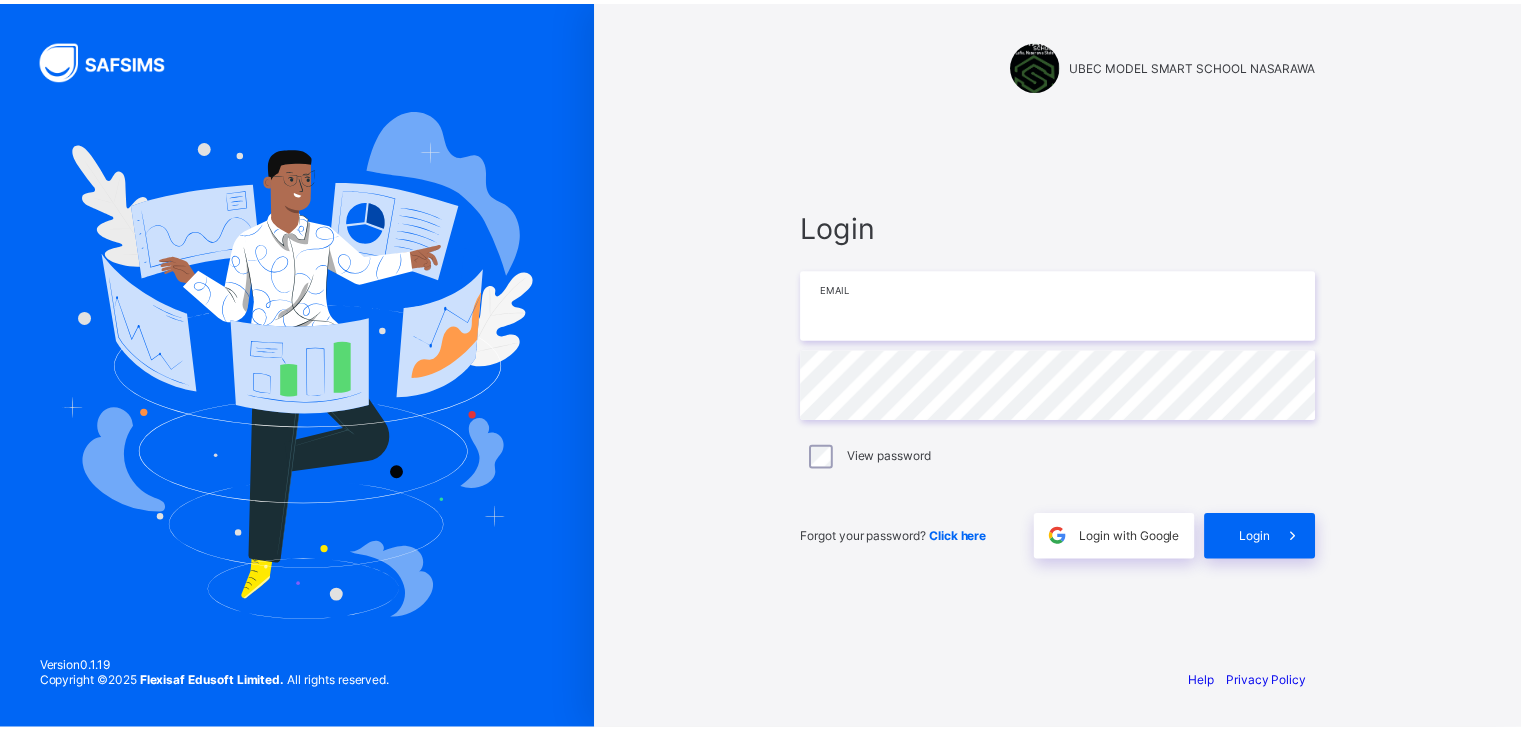 scroll, scrollTop: 0, scrollLeft: 0, axis: both 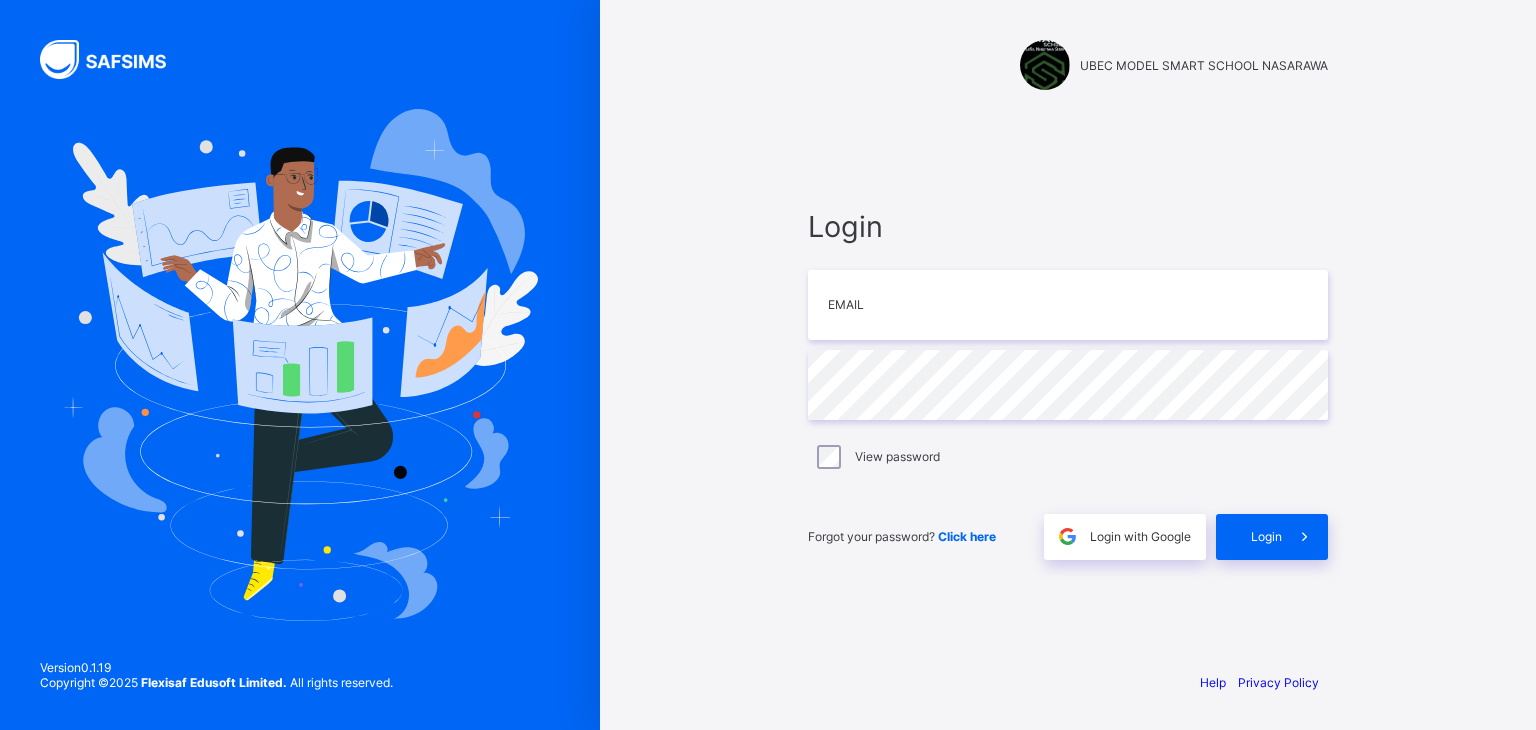 type on "**********" 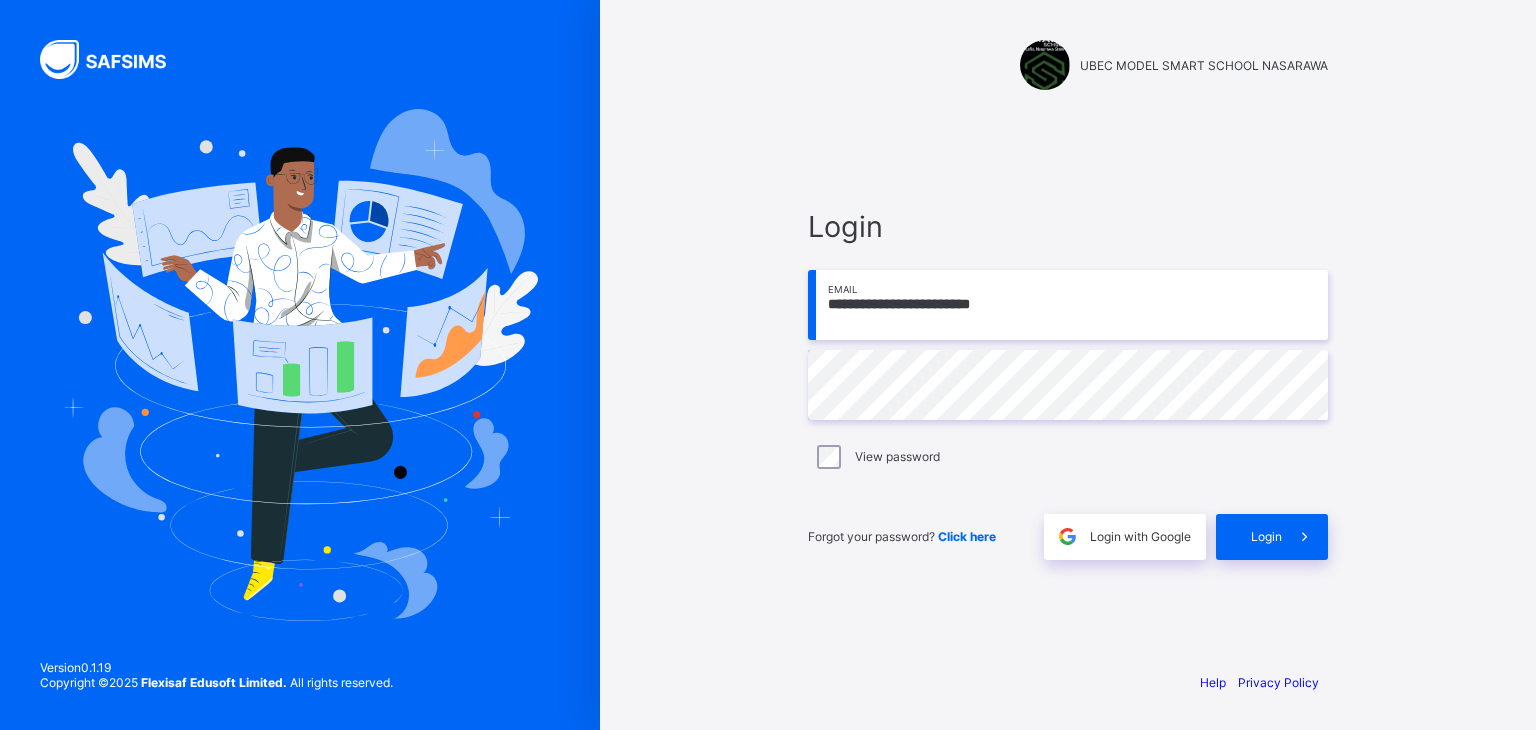 drag, startPoint x: 1257, startPoint y: 530, endPoint x: 1281, endPoint y: 121, distance: 409.70355 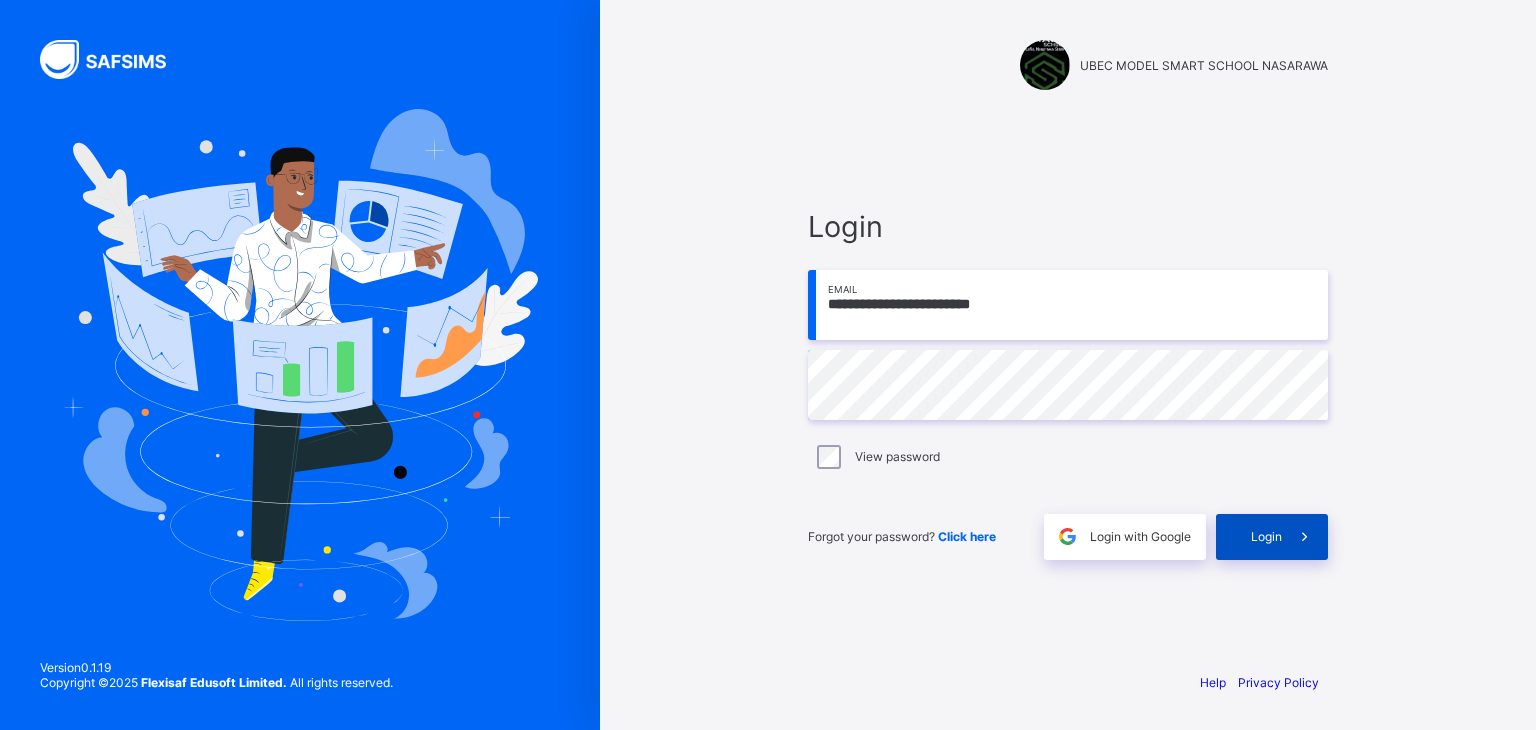 click on "Login" at bounding box center [1272, 537] 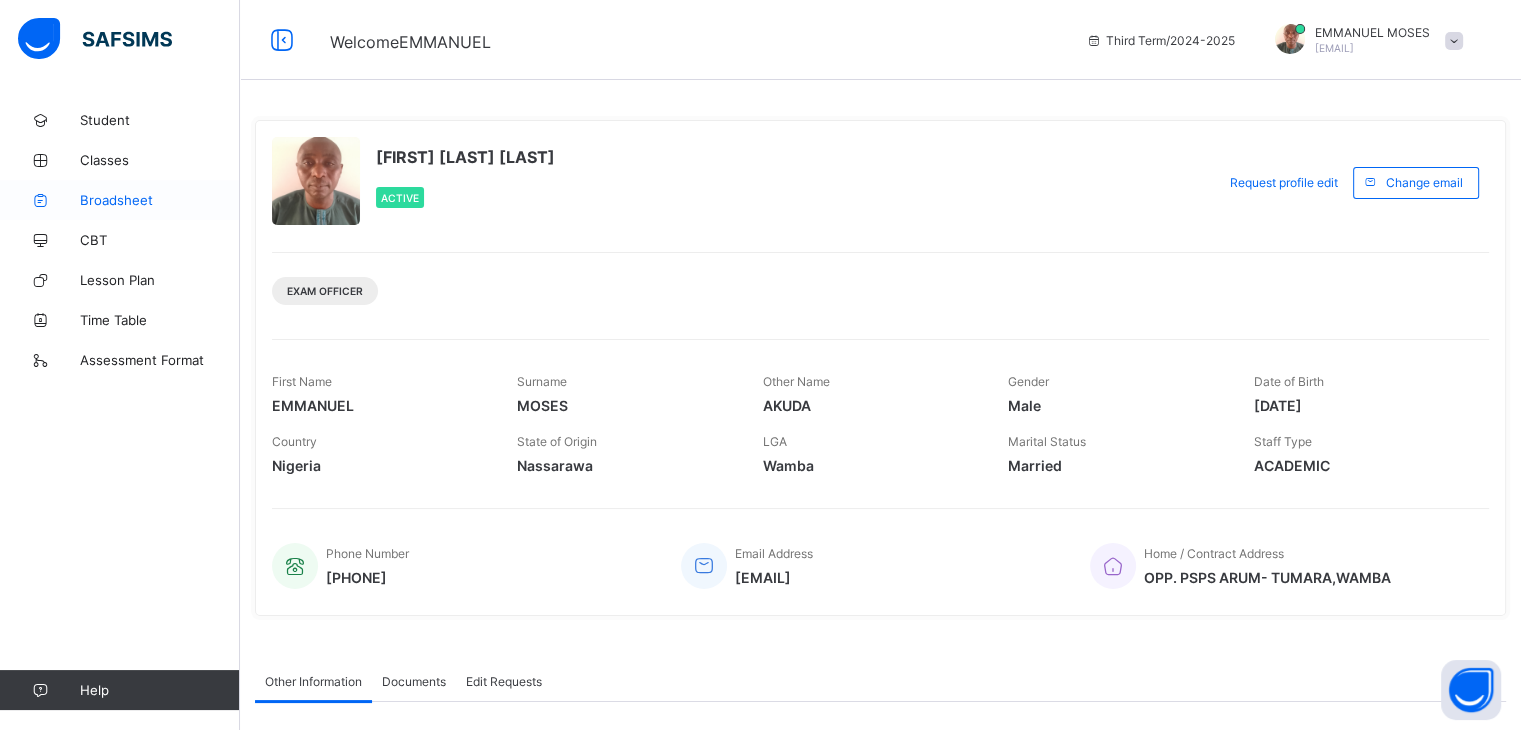 click on "Broadsheet" at bounding box center [160, 200] 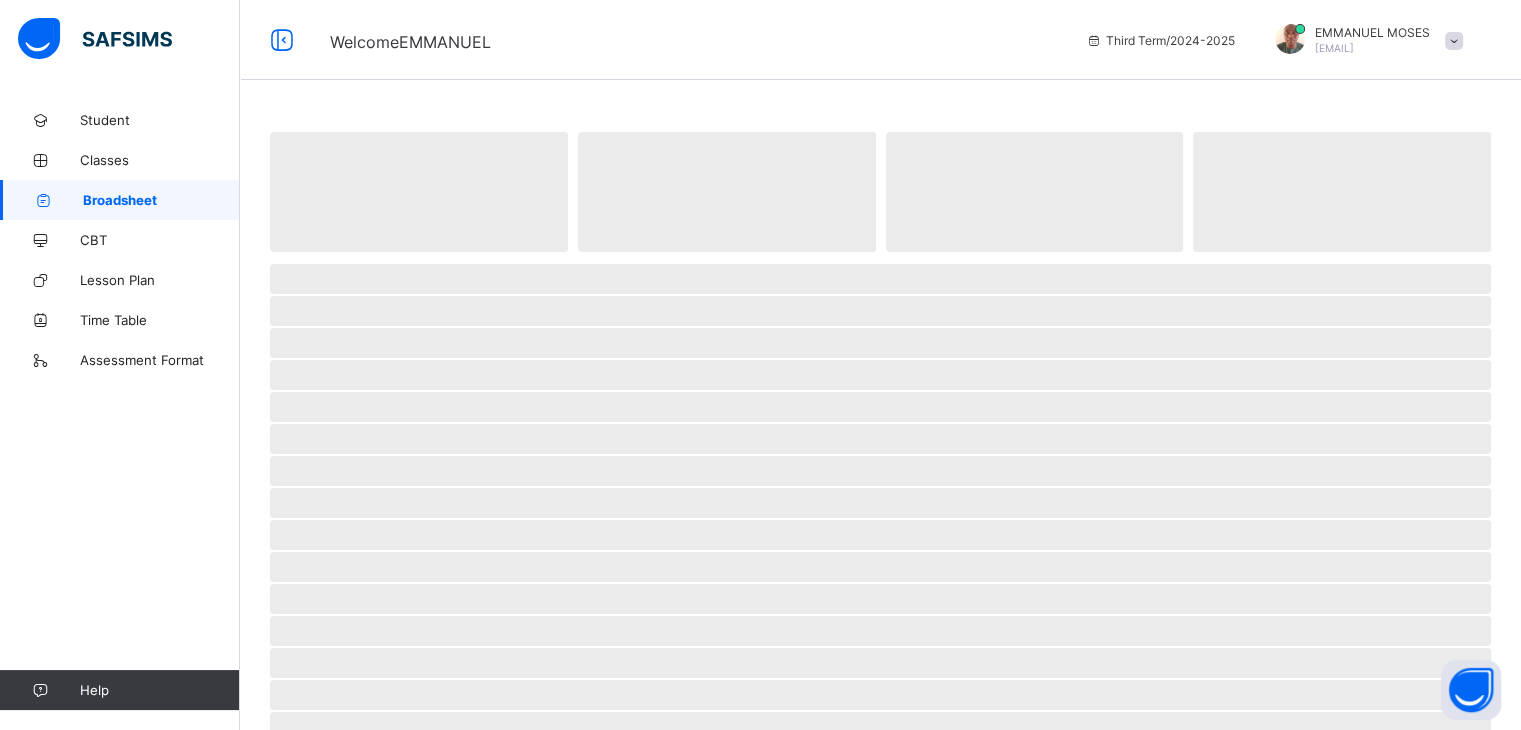 click on "Broadsheet" at bounding box center (161, 200) 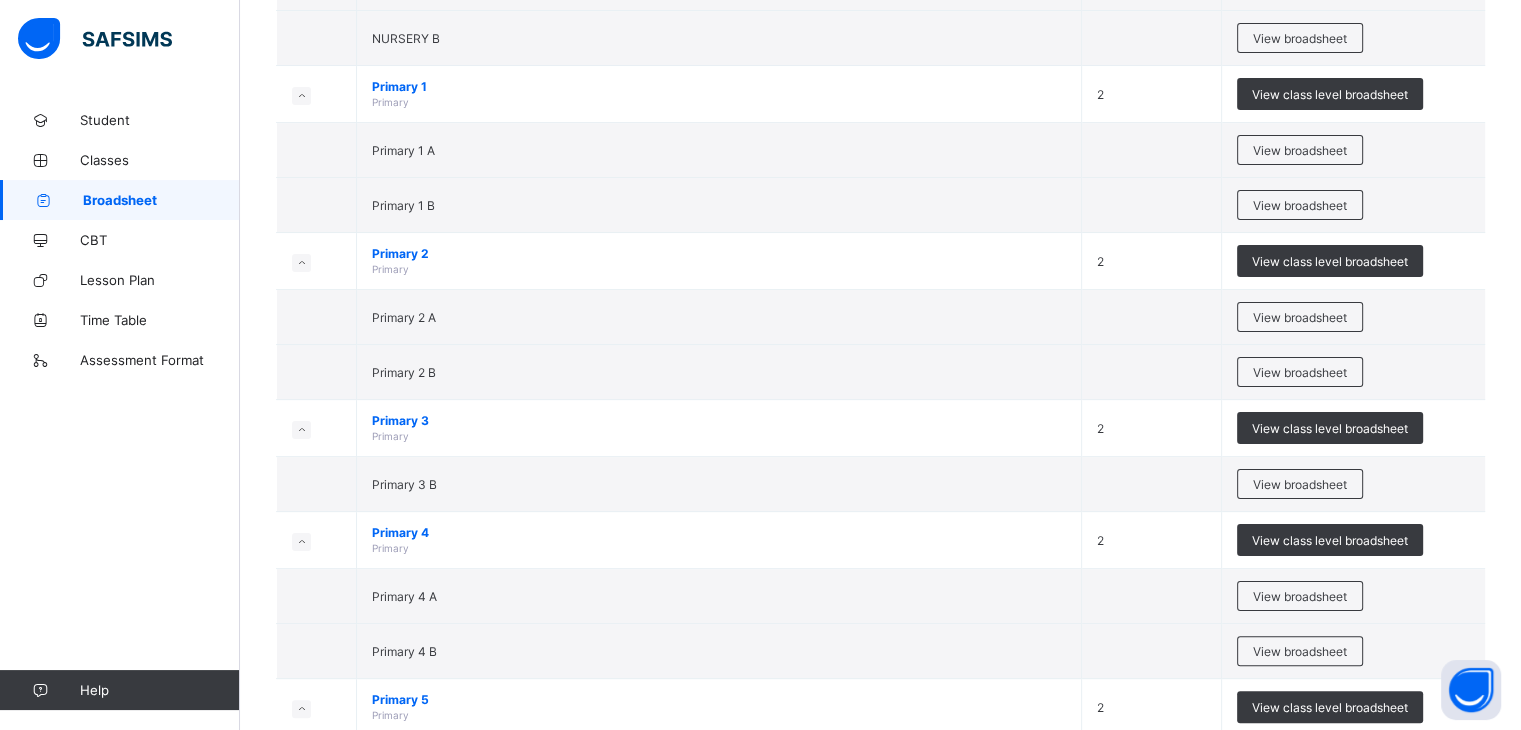 scroll, scrollTop: 360, scrollLeft: 0, axis: vertical 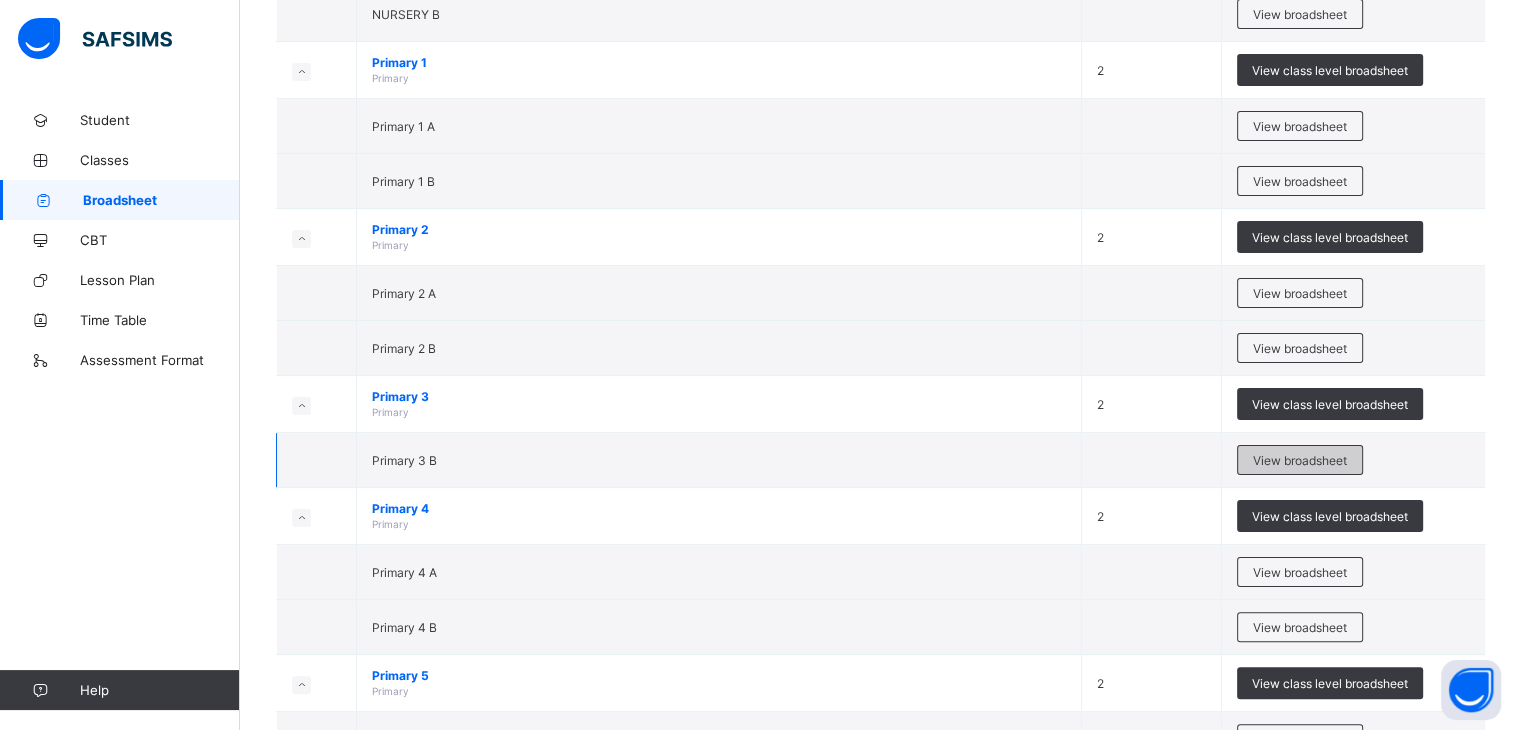click on "View broadsheet" at bounding box center [1300, 460] 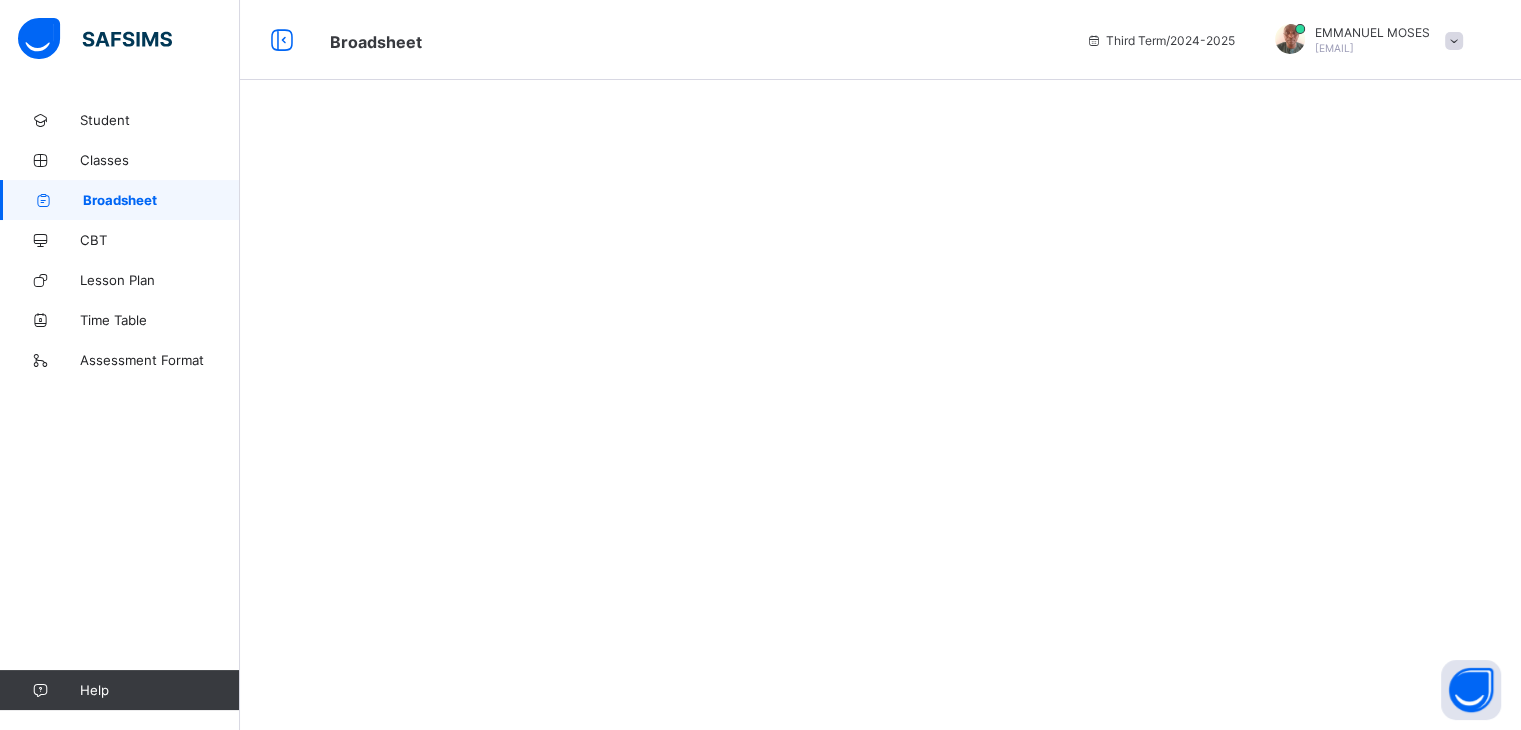 scroll, scrollTop: 0, scrollLeft: 0, axis: both 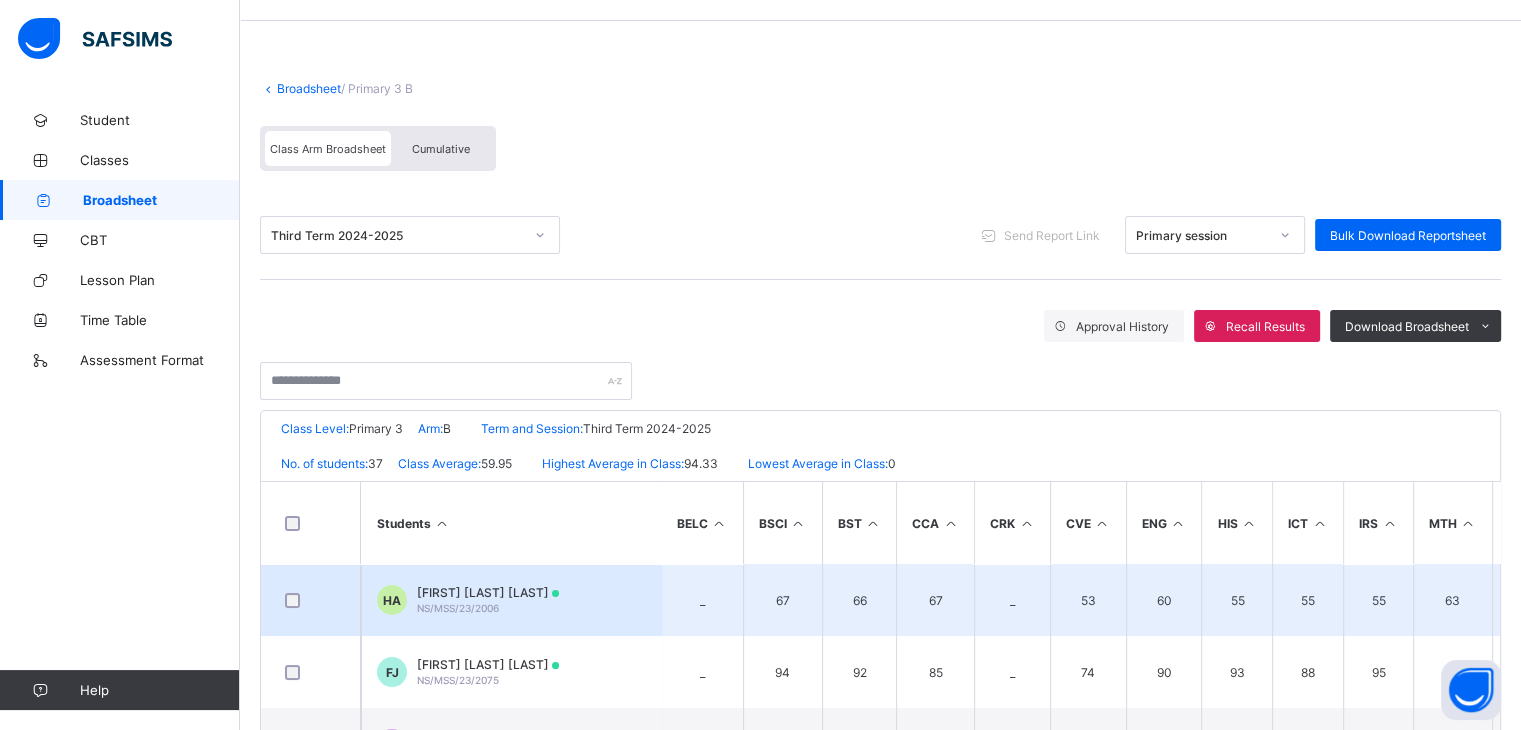 click on "_" at bounding box center (702, 600) 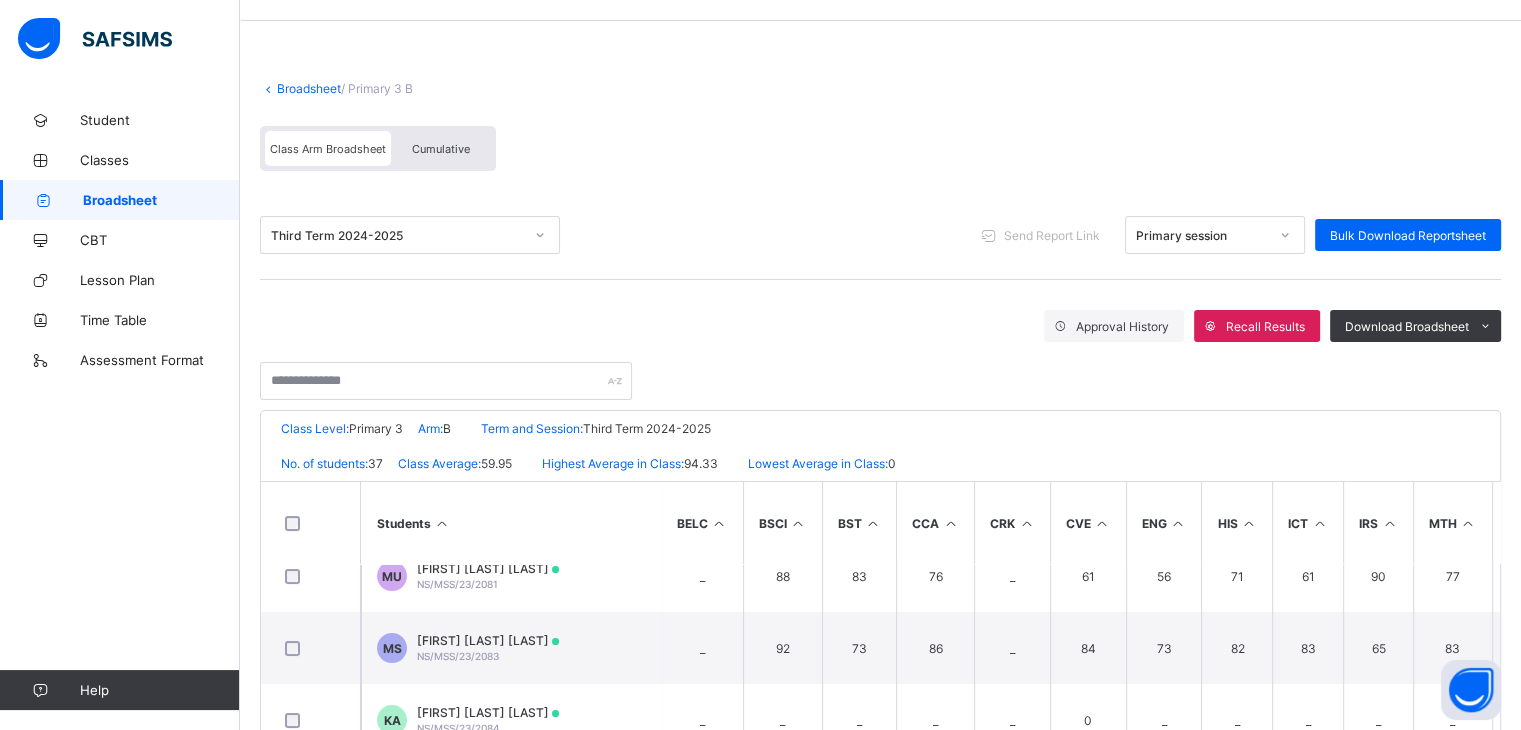 scroll, scrollTop: 280, scrollLeft: 0, axis: vertical 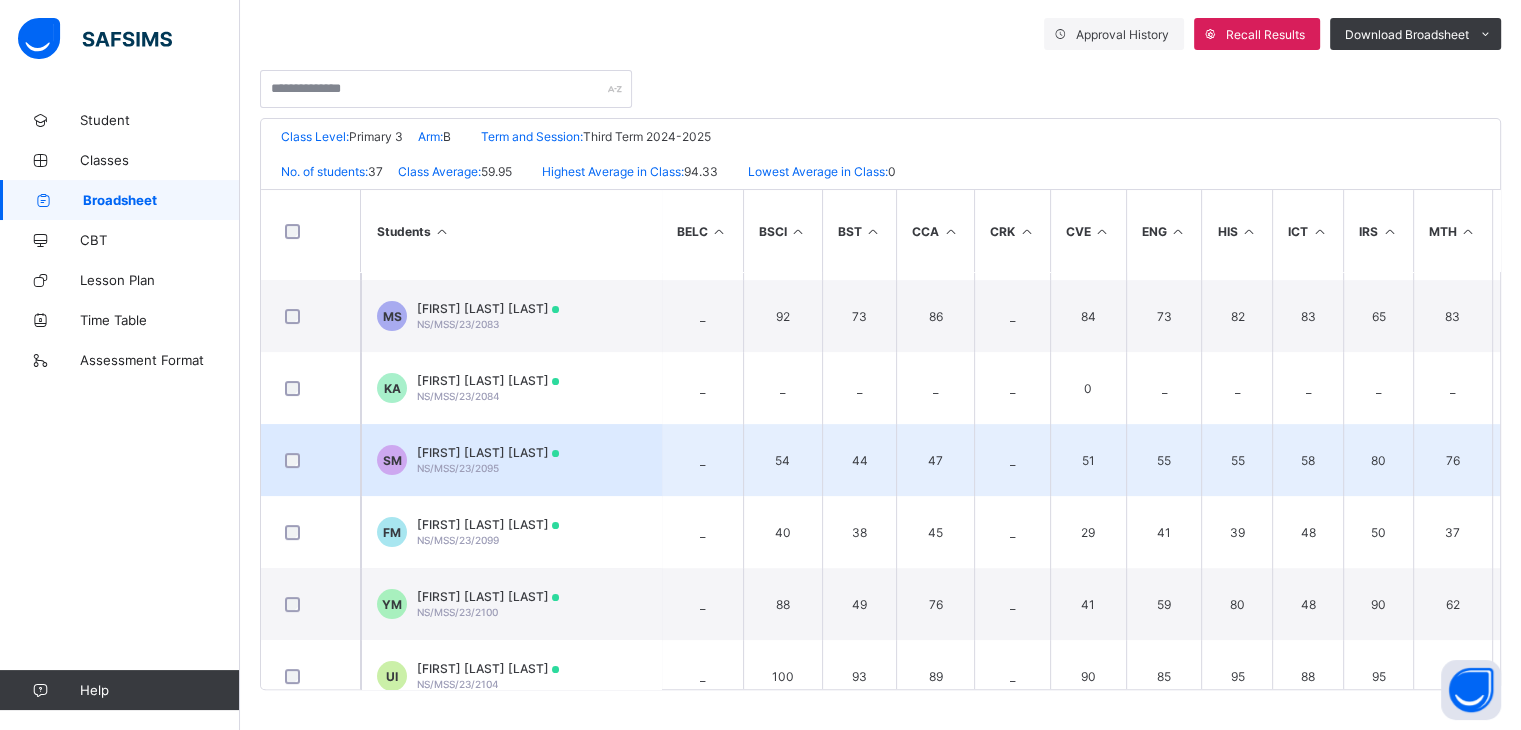 click on "_" at bounding box center (702, 460) 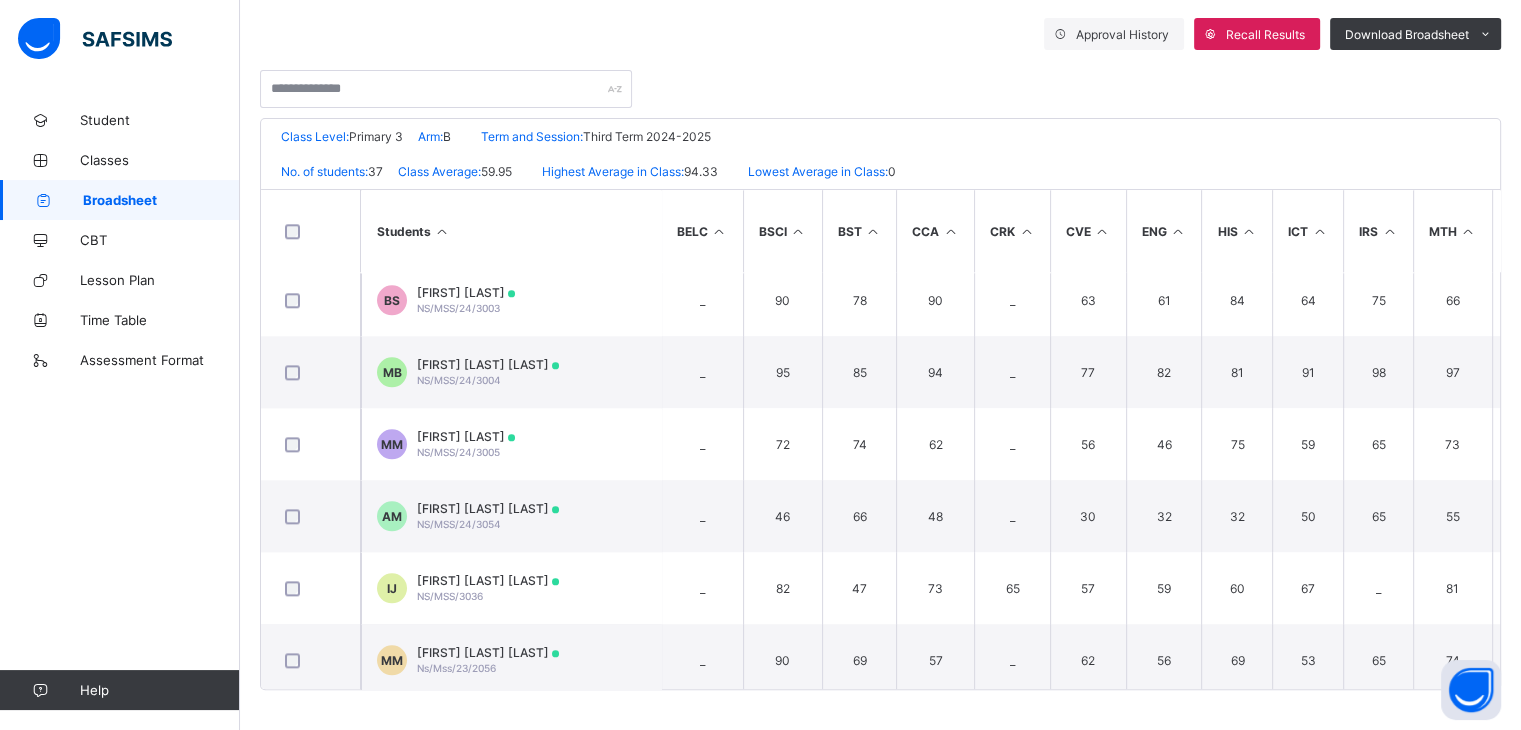 scroll, scrollTop: 2254, scrollLeft: 0, axis: vertical 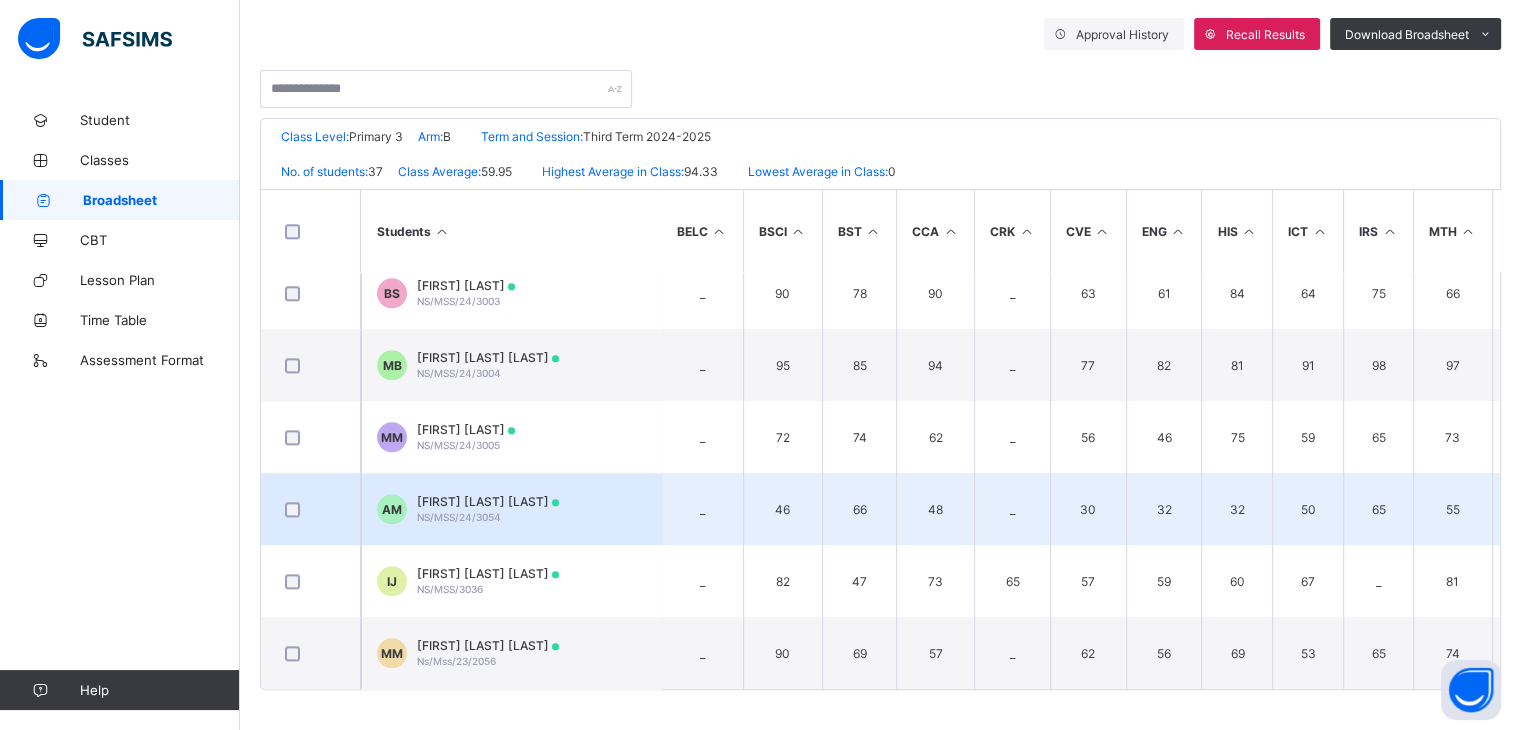 click on "AM AMINA MOHAMMED MUSA   NS/MSS/24/3054" at bounding box center [511, 509] 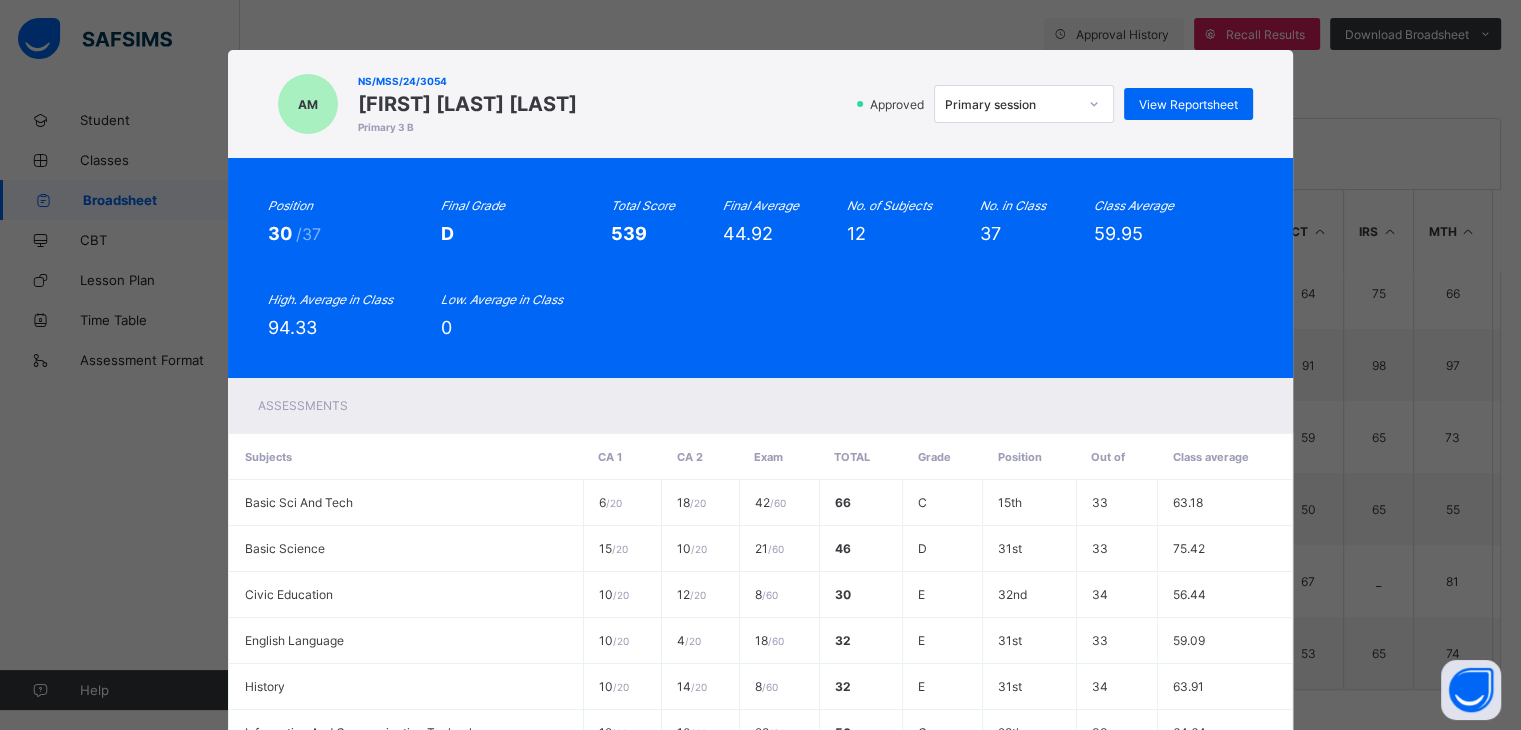click on "AM   NS/MSS/24/3054     AMINA MOHAMMED MUSA     Primary 3 B   Approved Primary session View Reportsheet     Position         30       /37         Final Grade         D         Total Score         539         Final Average         44.92         No. of Subjects         12         No. in Class         37         Class Average         59.95         High. Average in Class         94.33         Low. Average in Class         0     Assessments     Subjects       CA 1     CA 2     Exam       Total         Grade         Position         Out of         Class average       Basic Sci And Tech     6 / 20     18 / 20     42 / 60     66     C     15th     33     63.18     Basic Science     15 / 20     10 / 20     21 / 60     46     D     31st     33     75.42     Civic Education     10 / 20     12 / 20     8 / 60     30     E     32nd     34     56.44     English Language     10 / 20     4 / 20     18 / 60     32     E     31st     33     59.09     History     10 / 20     14 / 20     8 / 60     32     E     31st     34" at bounding box center (760, 365) 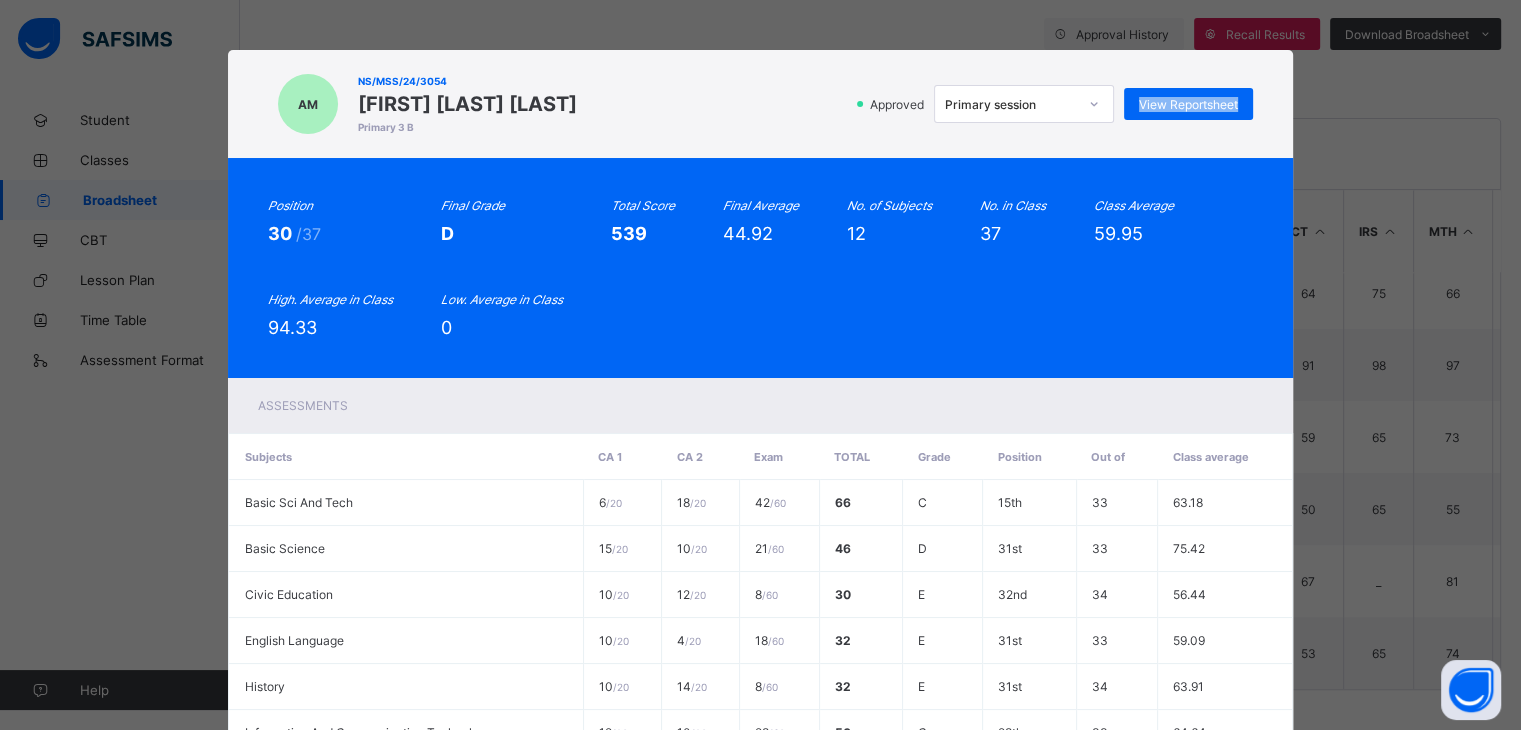 click on "AM   NS/MSS/24/3054     AMINA MOHAMMED MUSA     Primary 3 B   Approved Primary session View Reportsheet     Position         30       /37         Final Grade         D         Total Score         539         Final Average         44.92         No. of Subjects         12         No. in Class         37         Class Average         59.95         High. Average in Class         94.33         Low. Average in Class         0     Assessments     Subjects       CA 1     CA 2     Exam       Total         Grade         Position         Out of         Class average       Basic Sci And Tech     6 / 20     18 / 20     42 / 60     66     C     15th     33     63.18     Basic Science     15 / 20     10 / 20     21 / 60     46     D     31st     33     75.42     Civic Education     10 / 20     12 / 20     8 / 60     30     E     32nd     34     56.44     English Language     10 / 20     4 / 20     18 / 60     32     E     31st     33     59.09     History     10 / 20     14 / 20     8 / 60     32     E     31st     34" at bounding box center (760, 365) 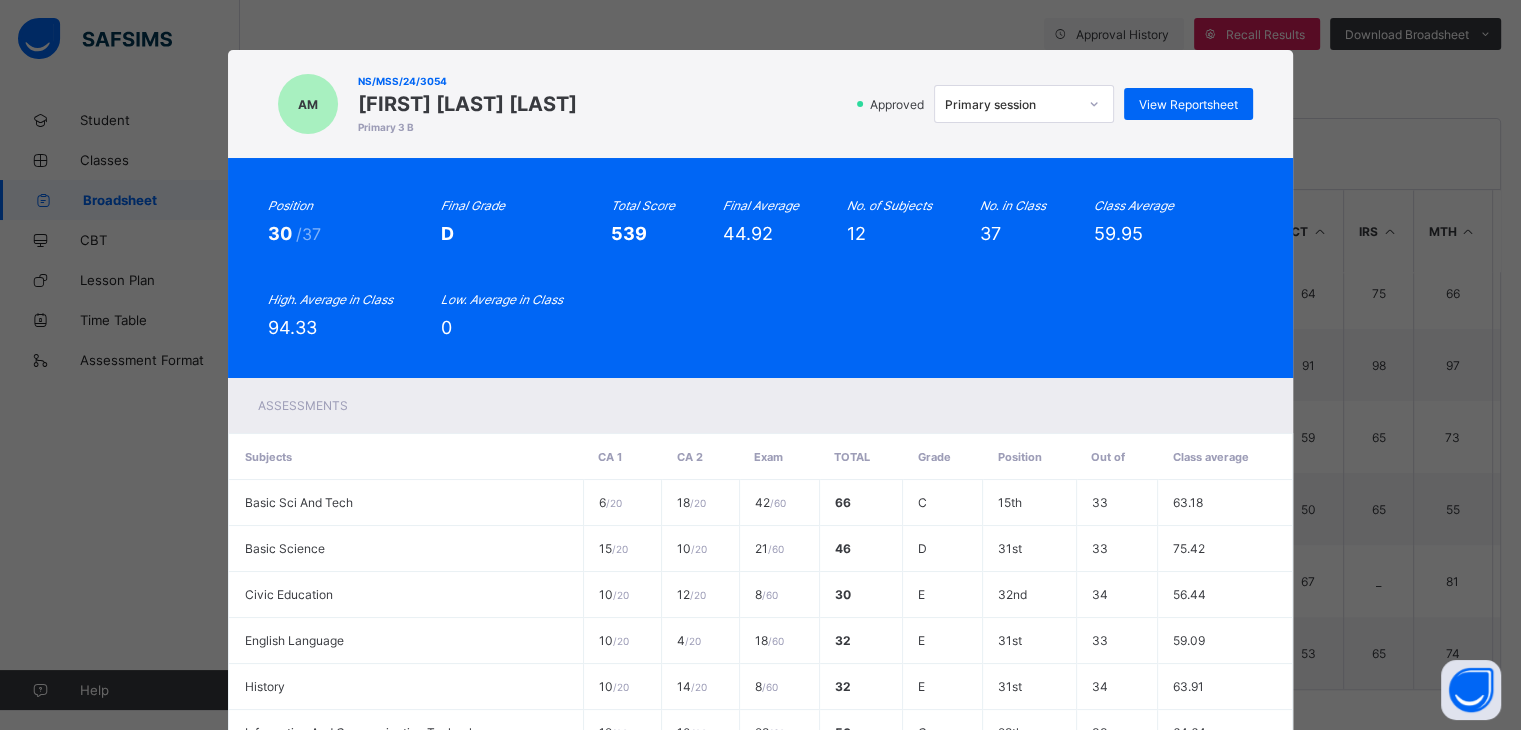 drag, startPoint x: 1321, startPoint y: 114, endPoint x: 1321, endPoint y: 82, distance: 32 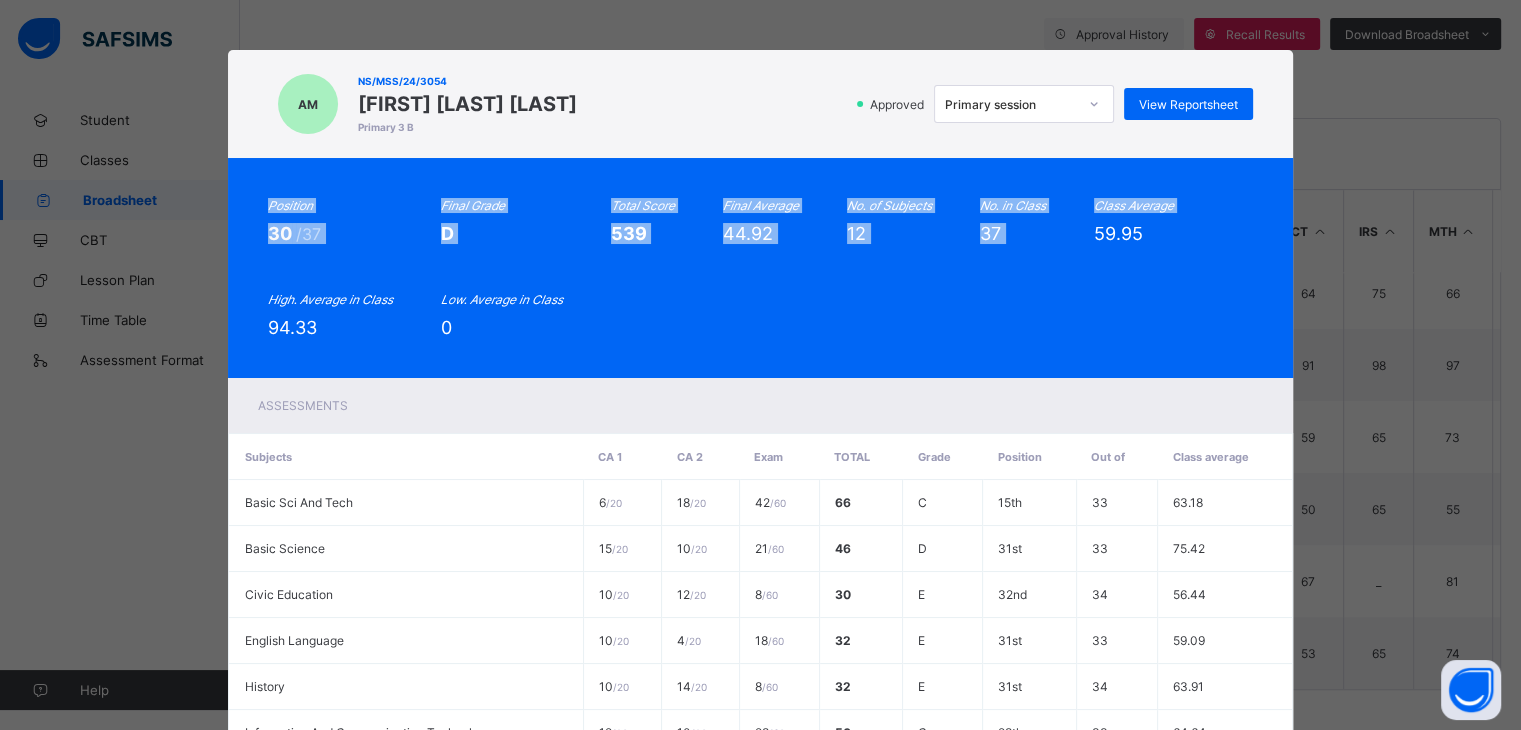 drag, startPoint x: 1321, startPoint y: 82, endPoint x: 1432, endPoint y: 178, distance: 146.7549 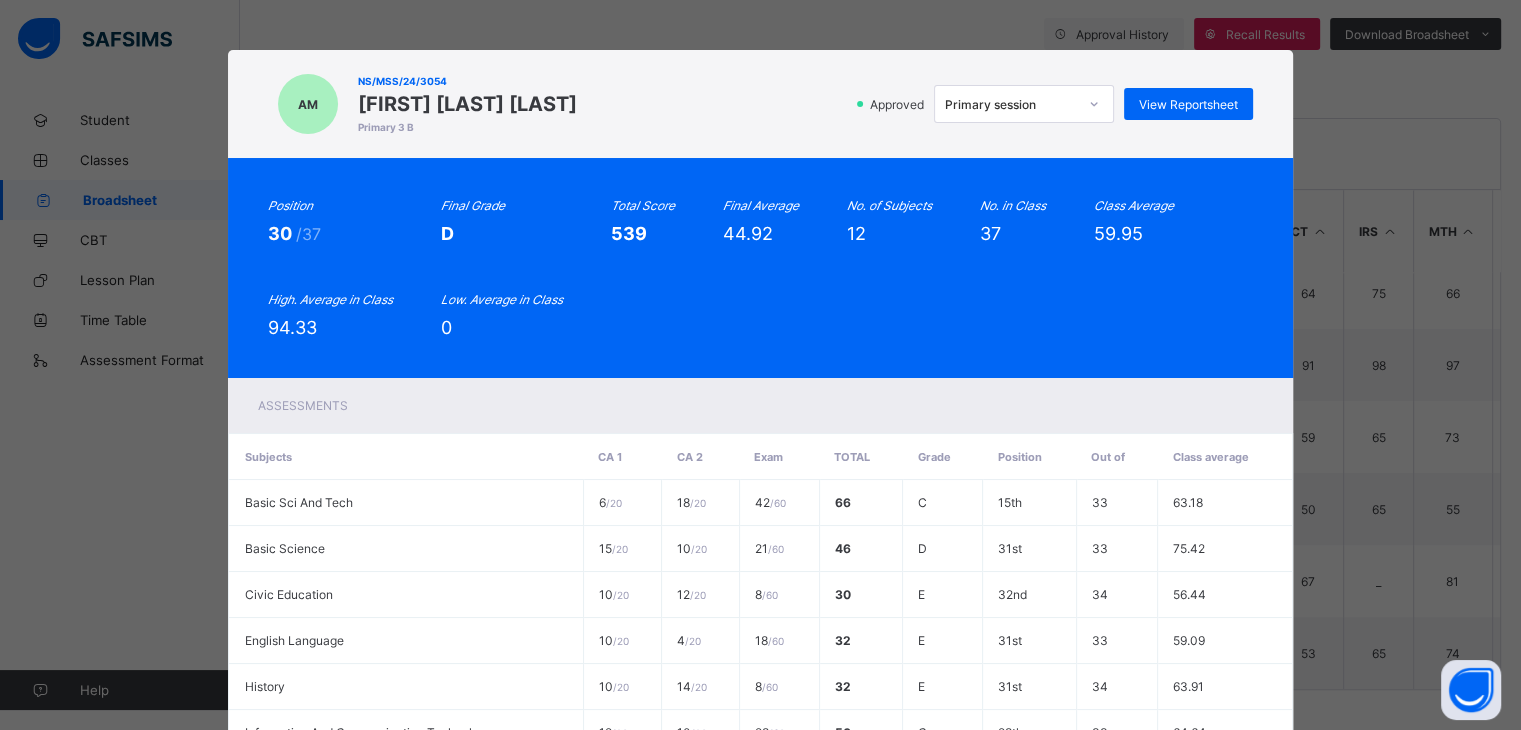drag, startPoint x: 1257, startPoint y: 75, endPoint x: 1315, endPoint y: 177, distance: 117.33712 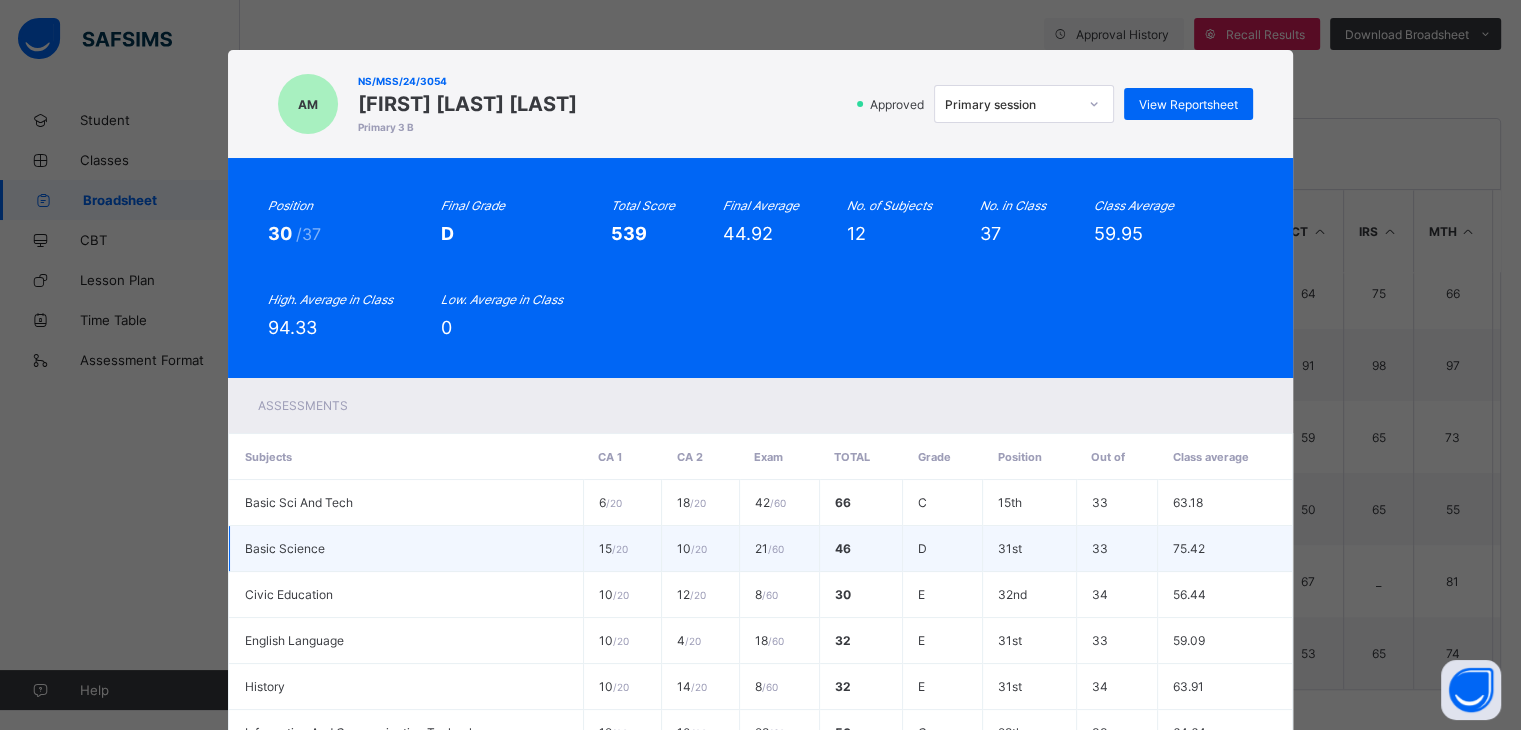 click on "75.42" at bounding box center [1224, 549] 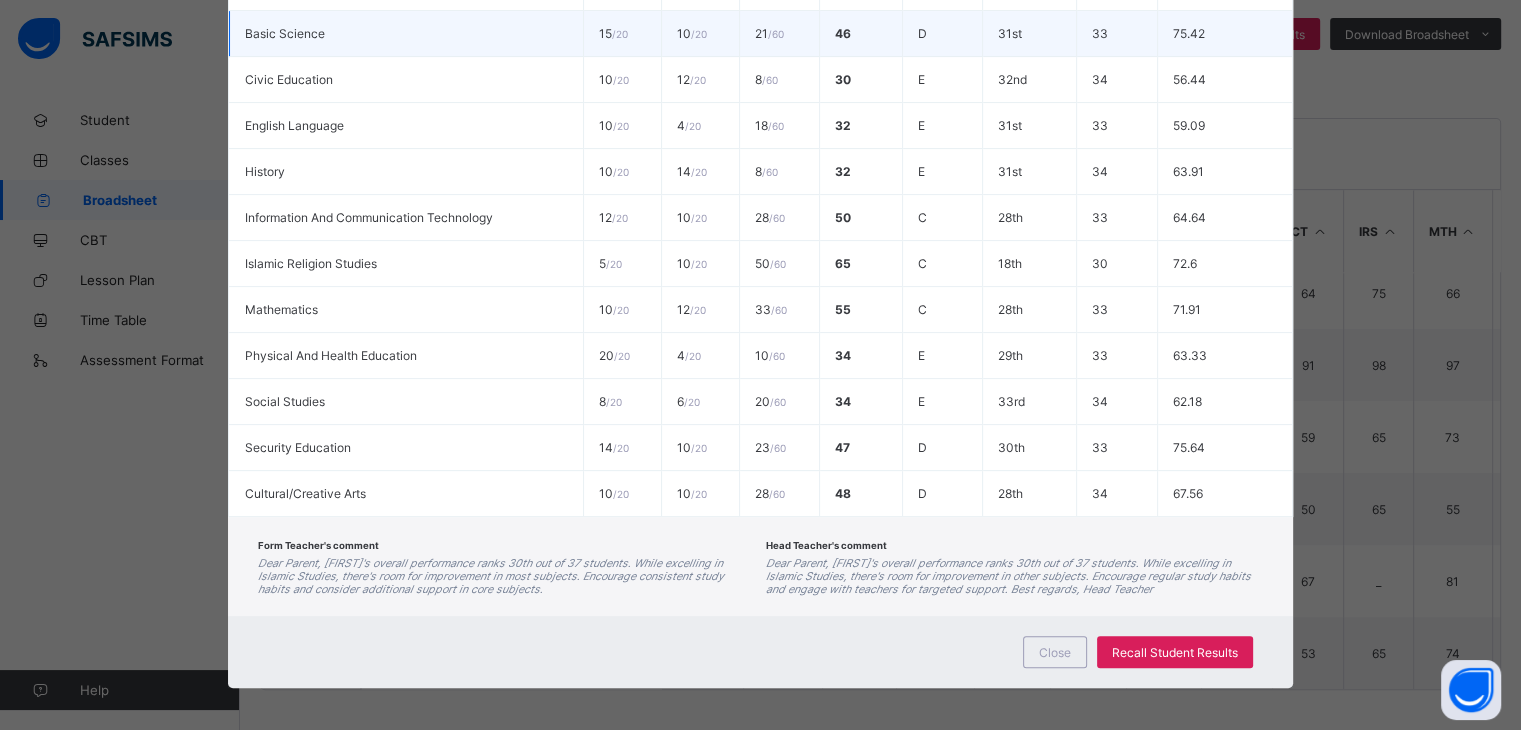 scroll, scrollTop: 520, scrollLeft: 0, axis: vertical 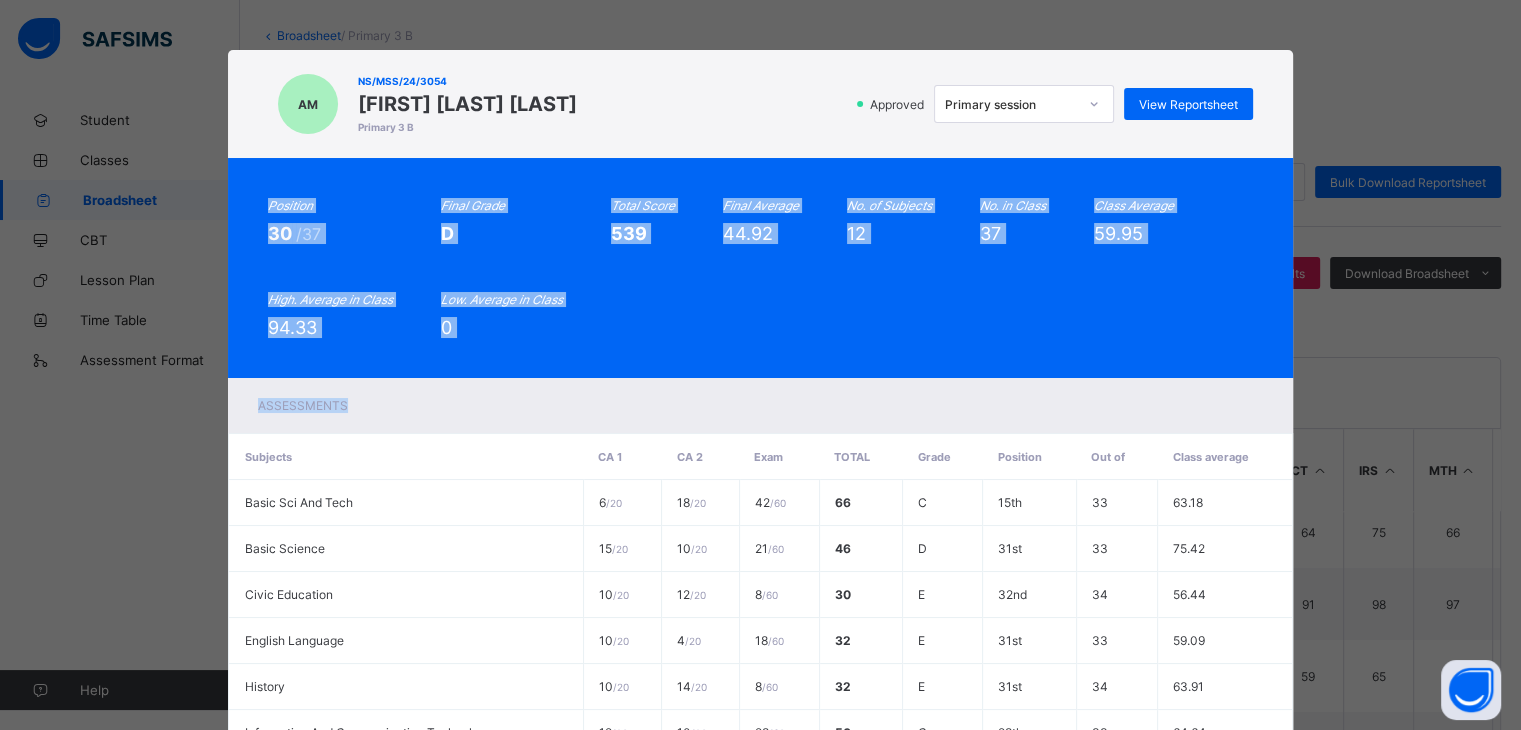 drag, startPoint x: 1352, startPoint y: 102, endPoint x: 1277, endPoint y: 80, distance: 78.160095 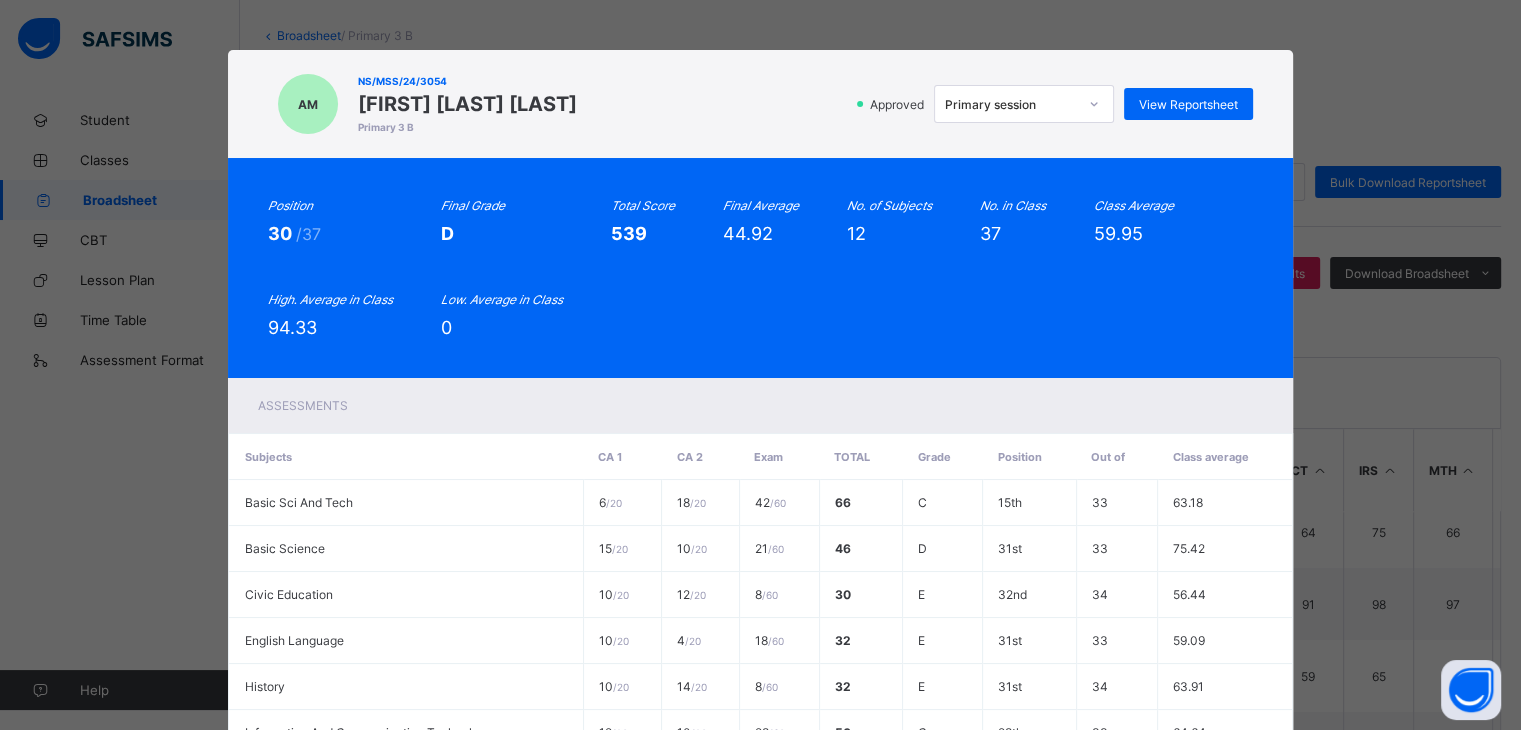 click on "AM   NS/MSS/24/3054     AMINA MOHAMMED MUSA     Primary 3 B   Approved Primary session View Reportsheet" at bounding box center [760, 104] 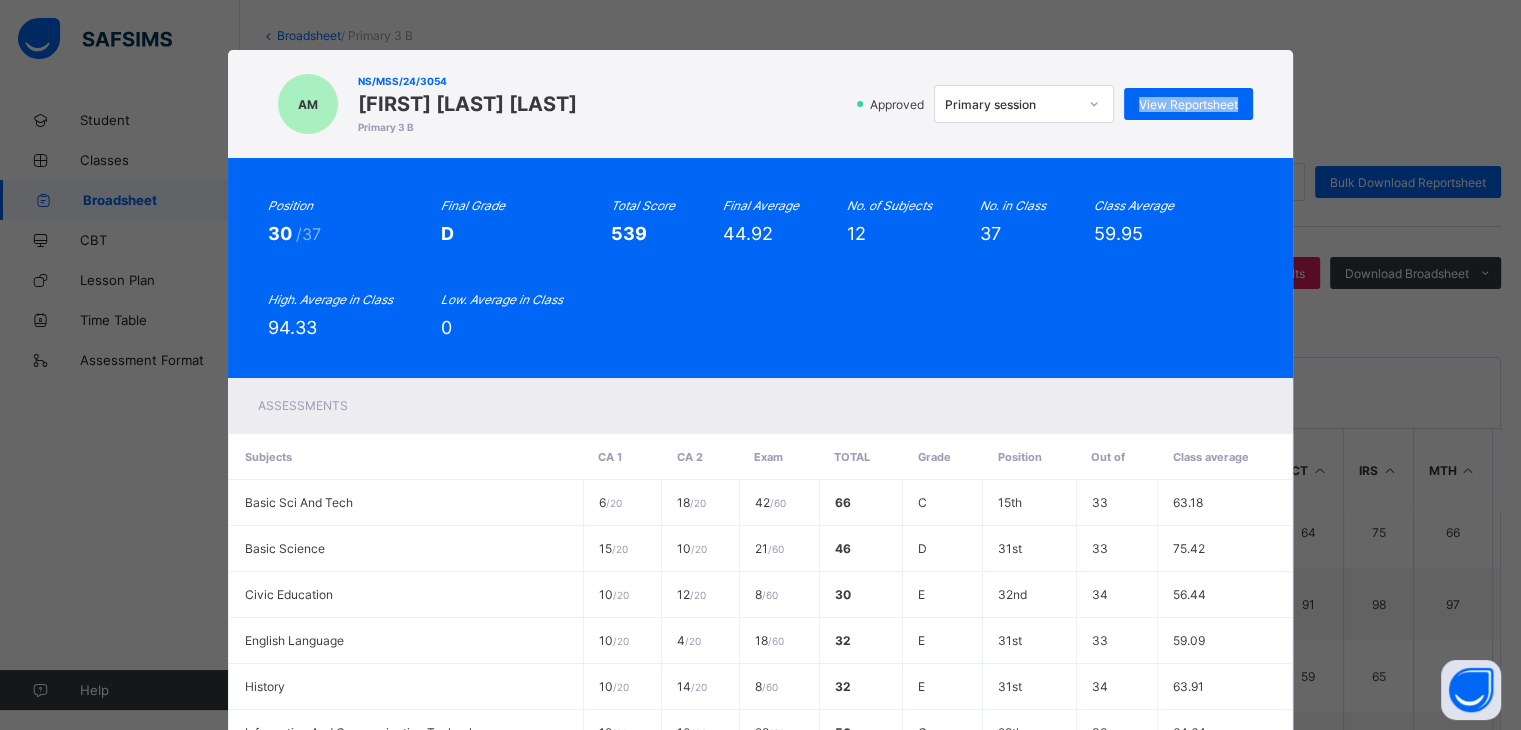 click on "AM   NS/MSS/24/3054     AMINA MOHAMMED MUSA     Primary 3 B   Approved Primary session View Reportsheet" at bounding box center [760, 104] 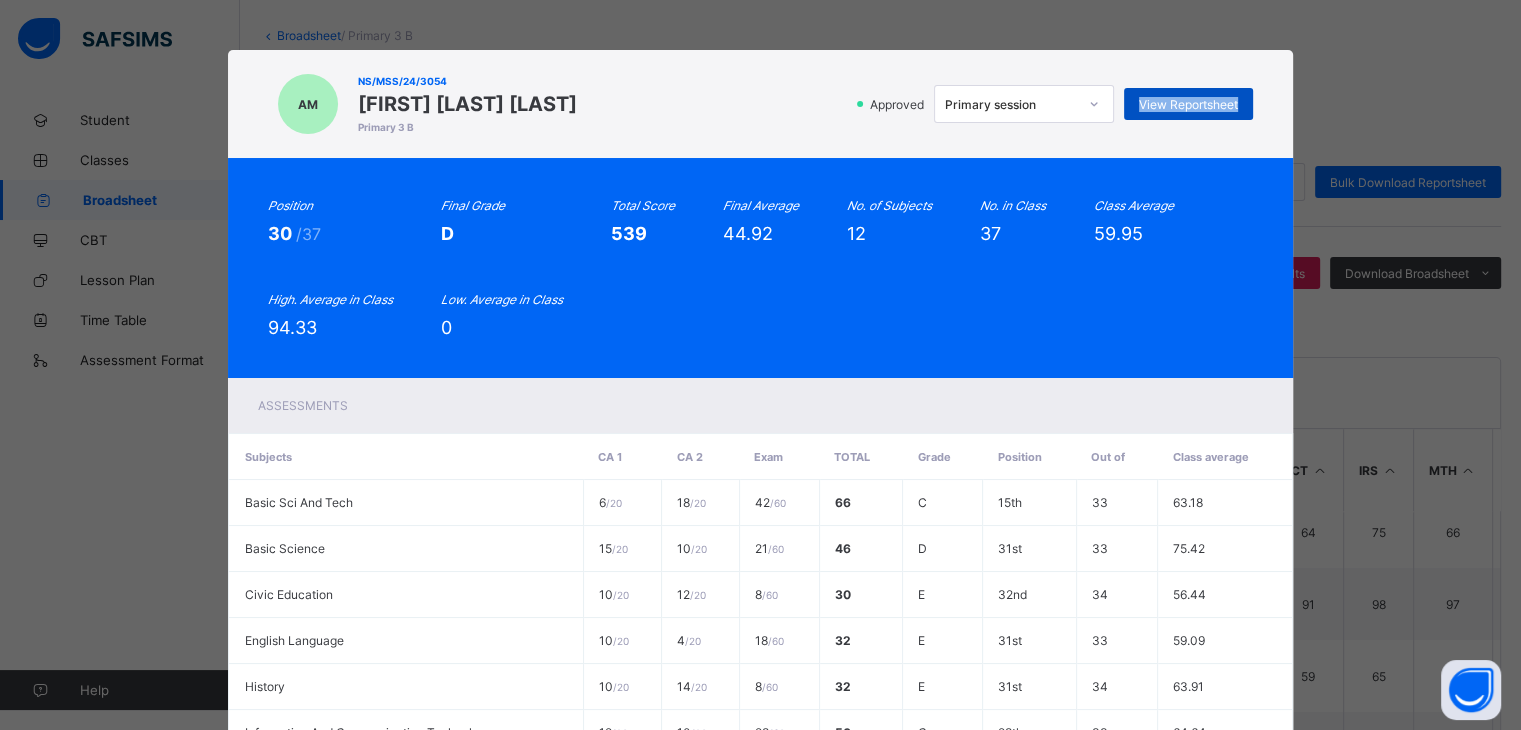 drag, startPoint x: 1277, startPoint y: 80, endPoint x: 1146, endPoint y: 102, distance: 132.83449 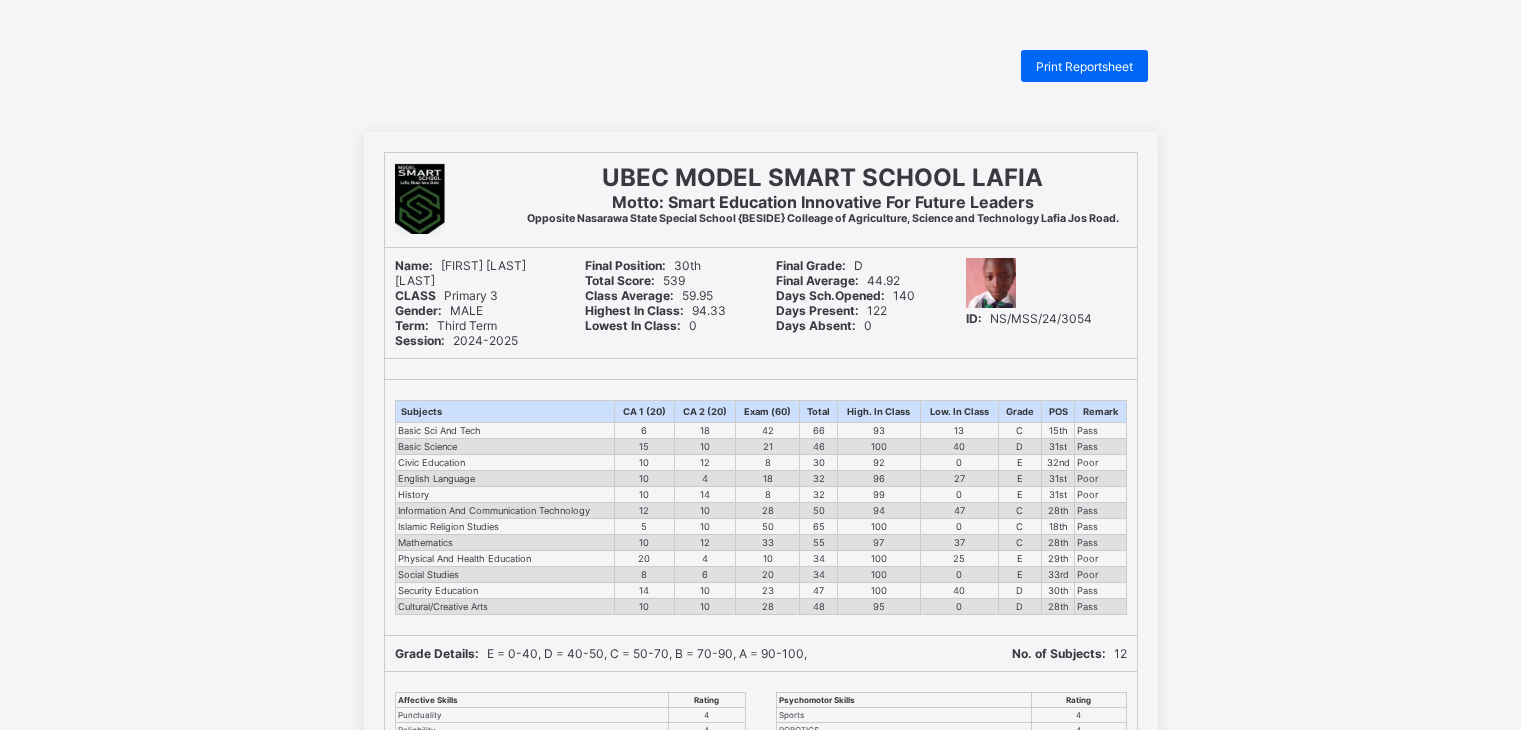 scroll, scrollTop: 0, scrollLeft: 0, axis: both 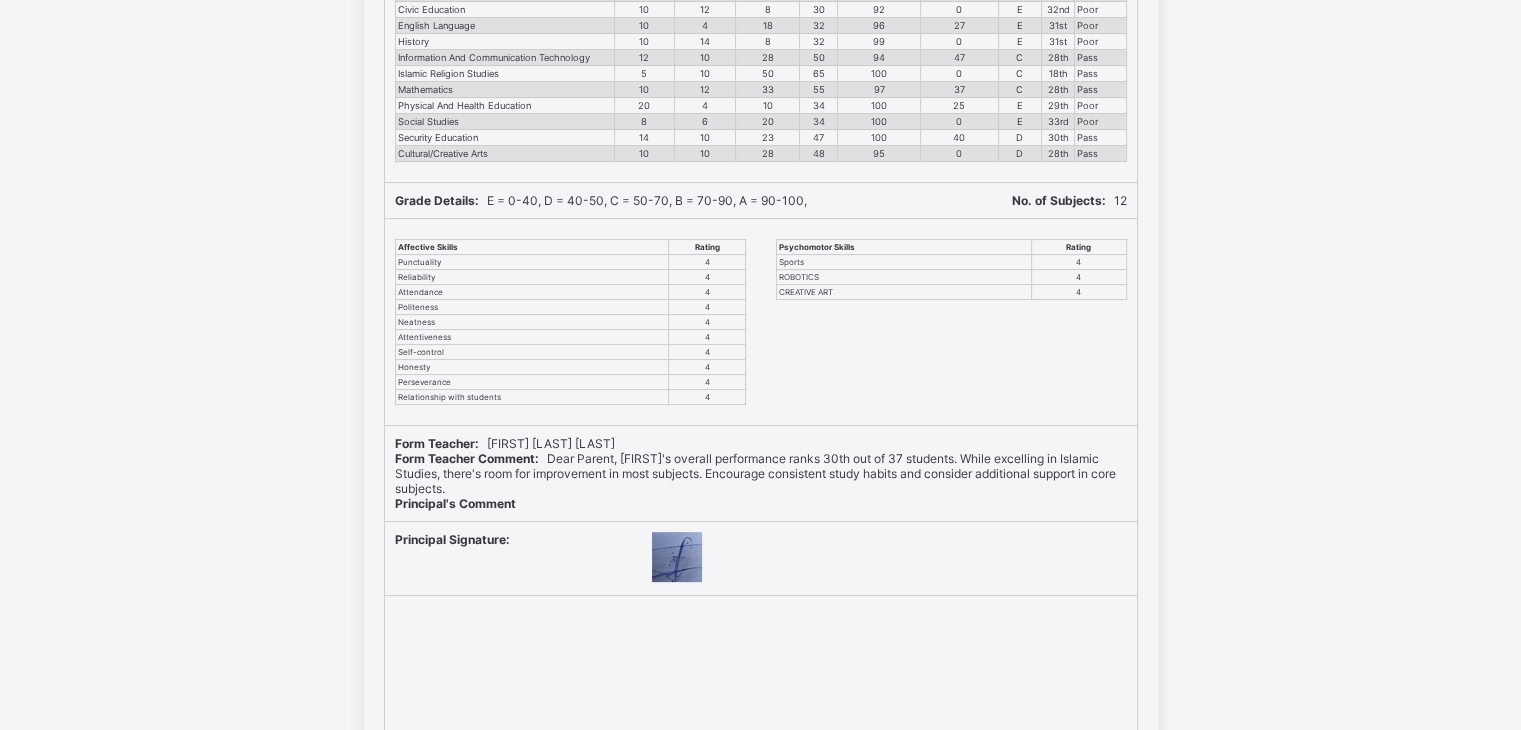 click on "UBEC MODEL SMART SCHOOL LAFIA                                                                                                          Motto: Smart Education Innovative For Future Leaders                                                                                                                                                                                                                                                                                                                                                                                                                                                                                                                                                                       Opposite Nasarawa State Special School {BESIDE} Colleage of  Agriculture, Science and Technology Lafia Jos Road.   Name: AMINA MOHAMMED MUSA CLASS Primary 3 Gender: MALE Term: Third Term Session: 2024-2025 Final Position: 30th Total Score: 539 Class Average: 59.95 Highest In Class:" at bounding box center [761, 234] 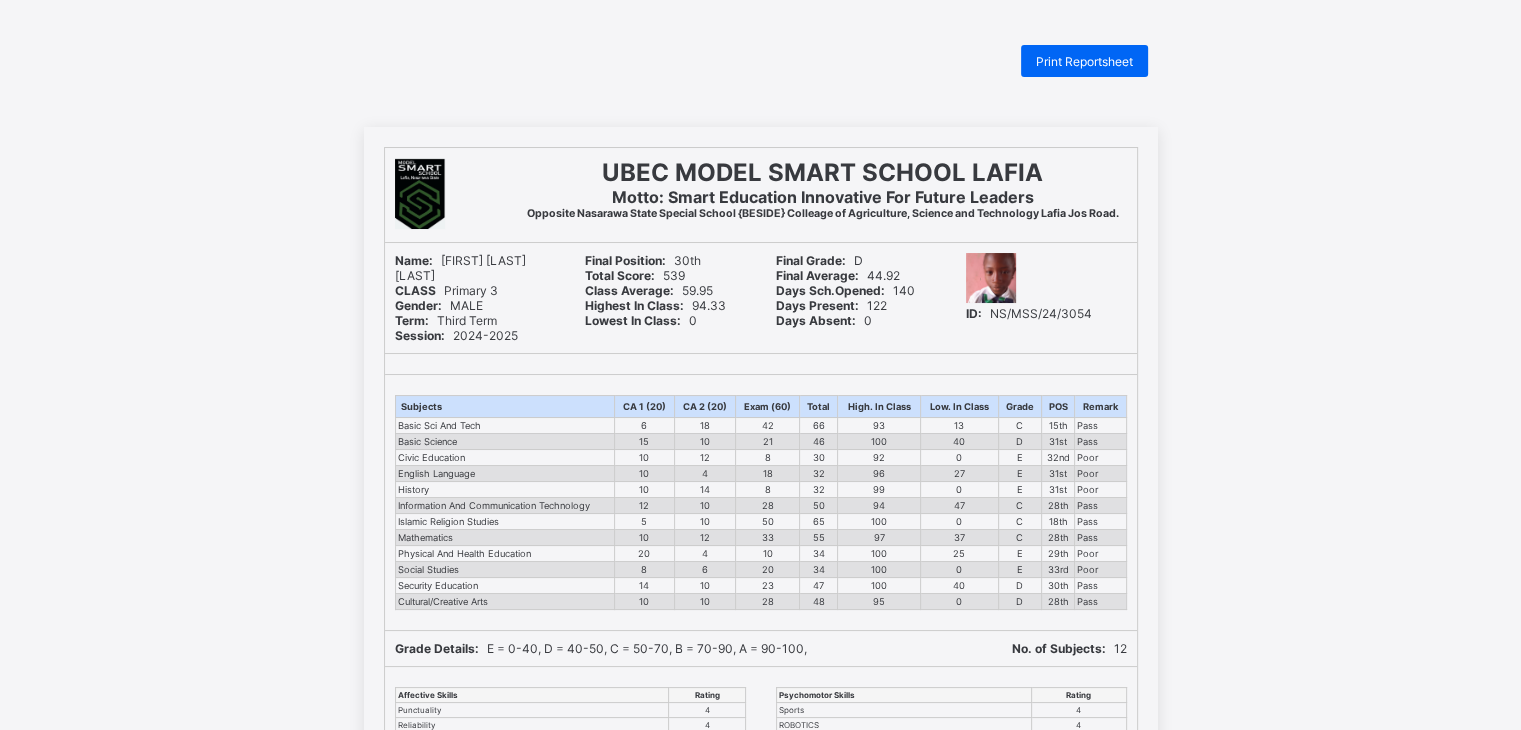 scroll, scrollTop: 2, scrollLeft: 0, axis: vertical 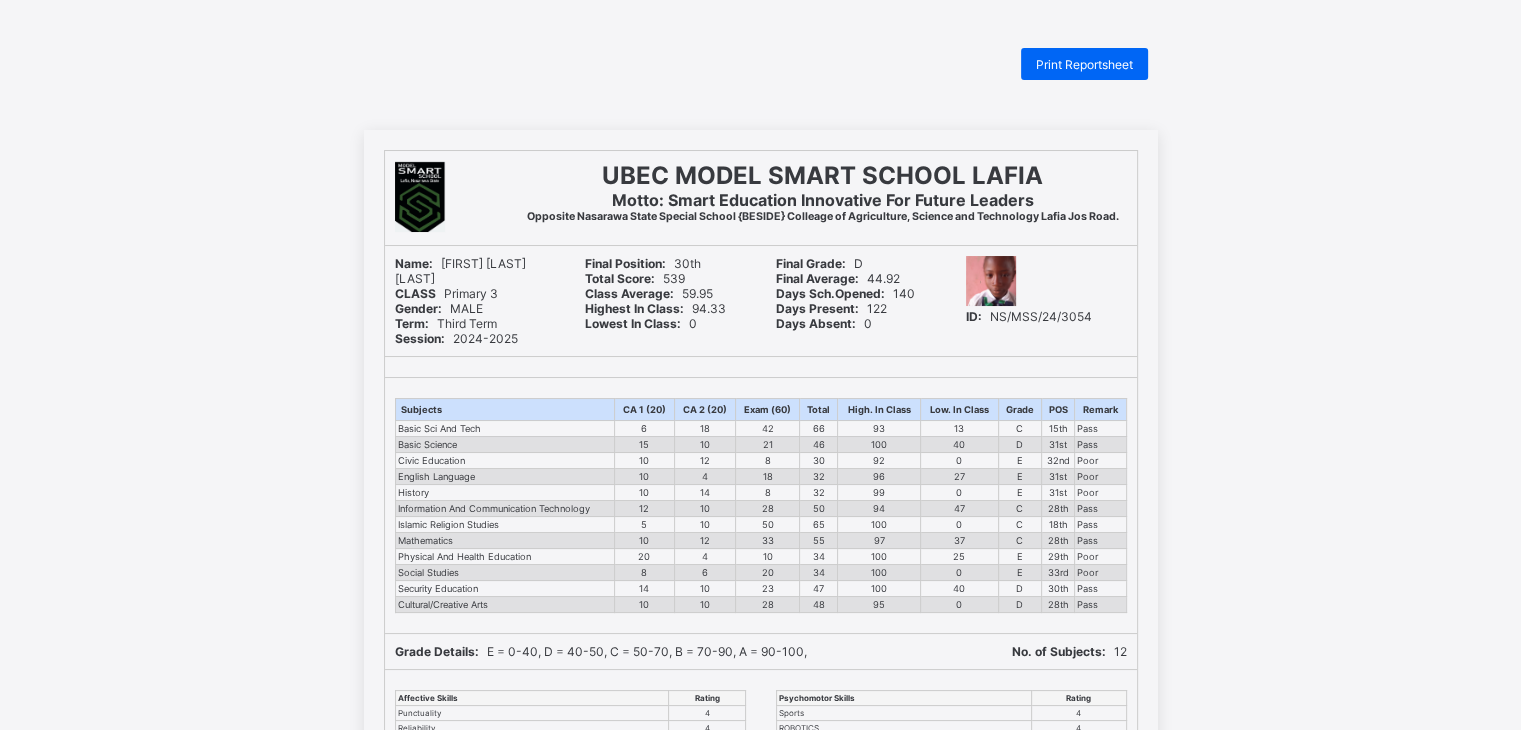 click on "Print Reportsheet    UBEC MODEL SMART SCHOOL LAFIA                                                                                                          Motto: Smart Education Innovative For Future Leaders                                                                                                                                                                                                                                                                                                                                                                                                                                                                                                                                                                       Opposite Nasarawa State Special School {BESIDE} Colleage of  Agriculture, Science and Technology Lafia Jos Road.   Name: AMINA MOHAMMED MUSA CLASS Primary 3 Gender: MALE Term: Third Term Session: 2024-2025 Final Position: 30th Total Score: 539 Class Average: 59.95" at bounding box center [760, 644] 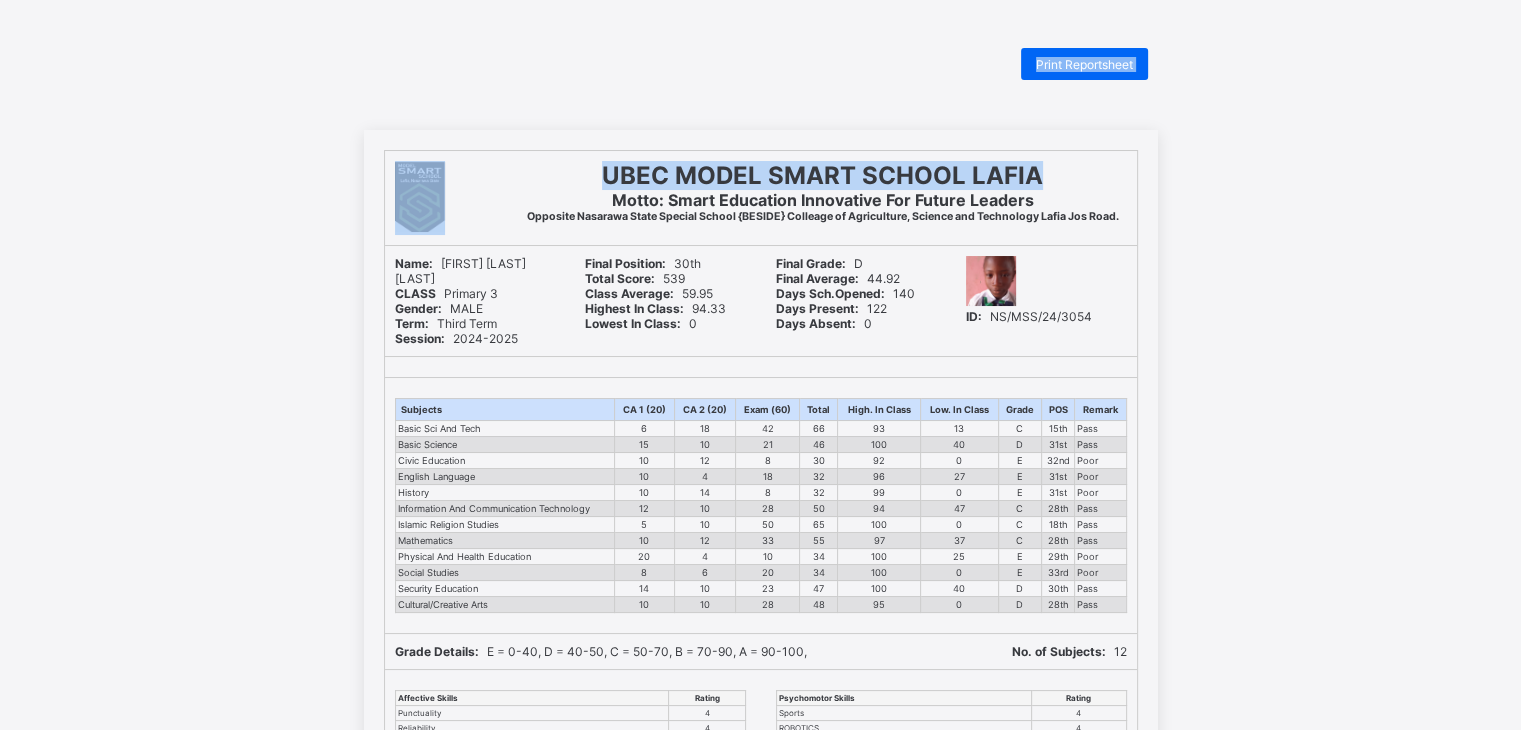 scroll, scrollTop: 0, scrollLeft: 0, axis: both 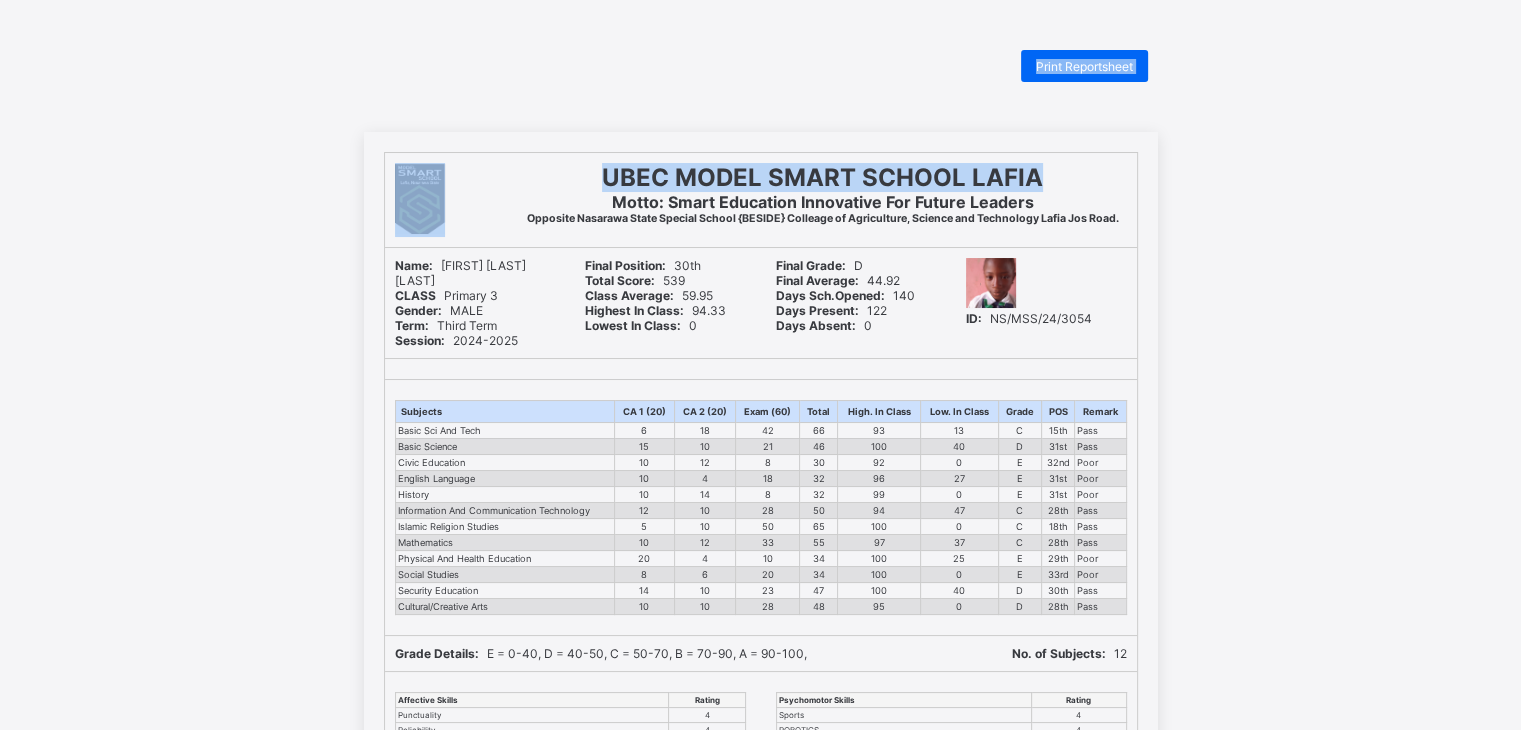drag, startPoint x: 1184, startPoint y: 90, endPoint x: 1535, endPoint y: -58, distance: 380.9265 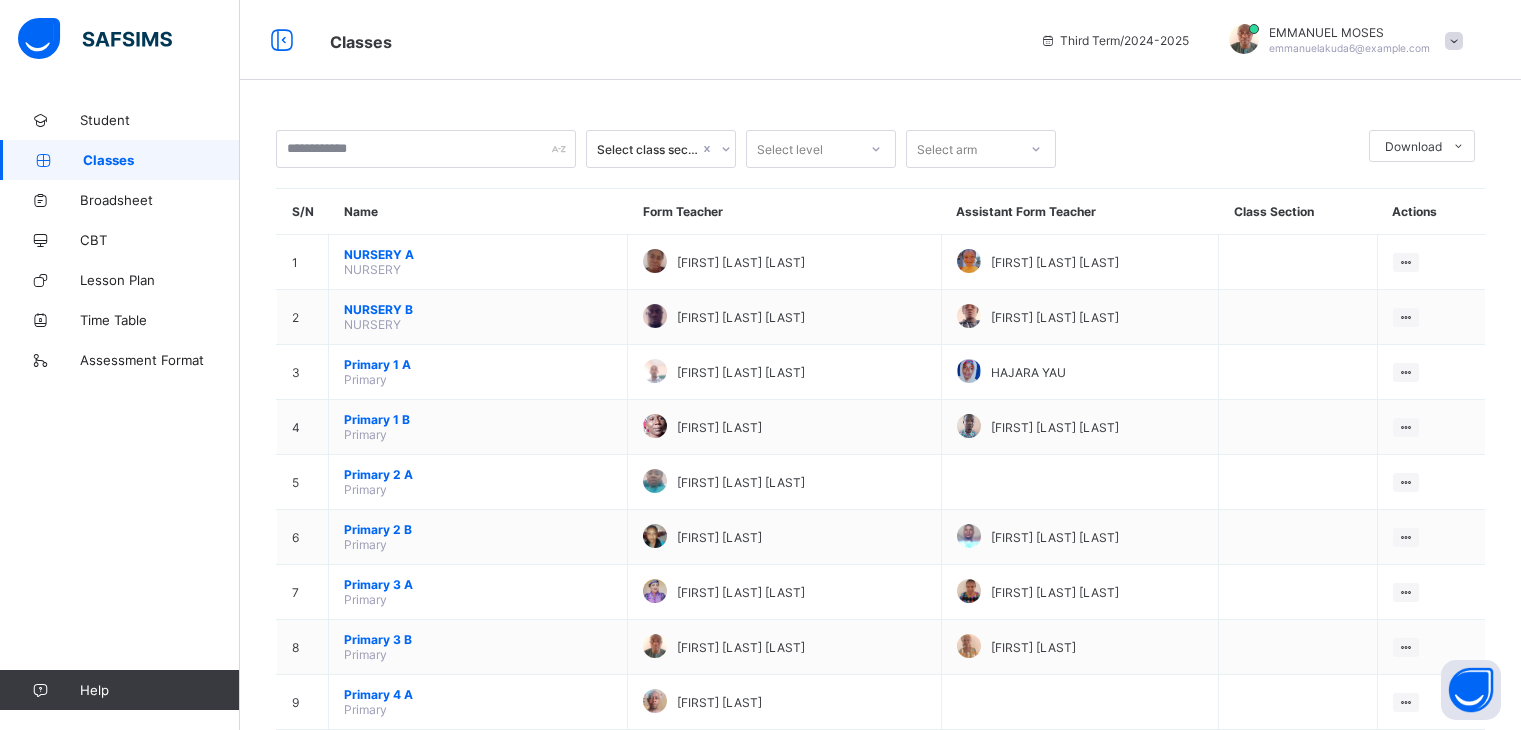 scroll, scrollTop: 0, scrollLeft: 0, axis: both 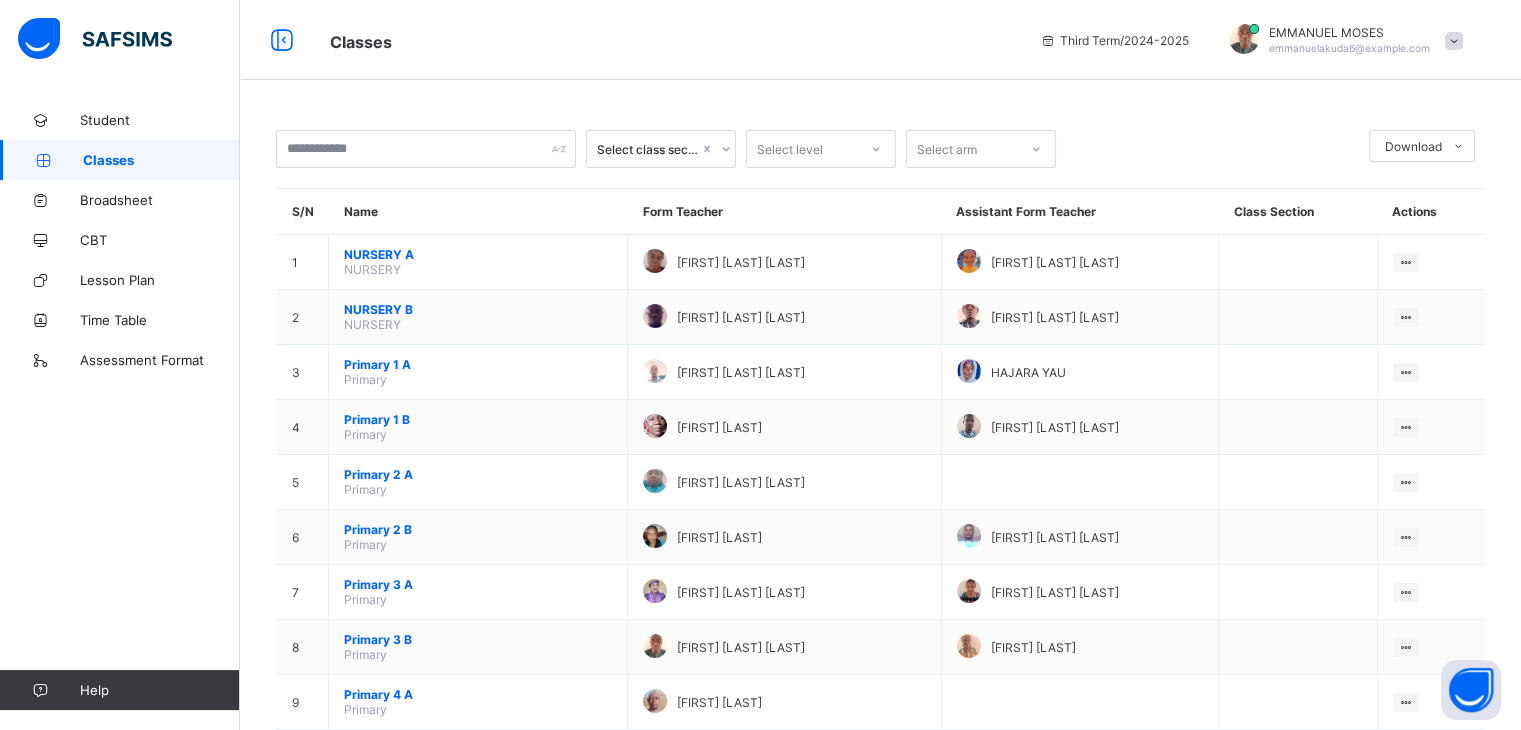 click on "Select class section Select level Select arm Download Pdf Report Excel Report S/N [FIRST] [LAST] Form Teacher Assistant Form Teacher Class Section Actions 1 NURSERY   A   NURSERY [FIRST] [LAST] [FIRST] [LAST] [FIRST] [LAST] View Class 2 NURSERY   B   NURSERY [FIRST] [LAST] [FIRST] [LAST] [FIRST] [LAST] View Class 3 Primary 1   A   Primary  [FIRST] [LAST] [FIRST] [LAST]  View Class 4 Primary 1   B   Primary  [FIRST] [LAST]  [FIRST] [LAST] [FIRST] [LAST] View Class 5 Primary 2   A   Primary  [FIRST] [LAST] View Class 6 Primary 2   B   Primary  [FIRST] [LAST]  [FIRST] [LAST] View Class 7 Primary 3   A   Primary  [FIRST]  [FIRST] [LAST] [FIRST] [LAST] View Class 8 Primary 3   B   Primary  [FIRST] [LAST] [FIRST]  [FIRST]  View Class 9 Primary 4   A   Primary  [FIRST] [LAST]  View Class 10 Primary 4   B   Primary  [FIRST] [LAST] [FIRST] View Class 11 Primary 5   A   Primary  View Class 12 Primary 5   B   Primary  View Class 13 Primary 6   A   Primary  View Class 14 Primary 6   B   Primary  View Class 15 JSS 1    A   16" at bounding box center (880, 742) 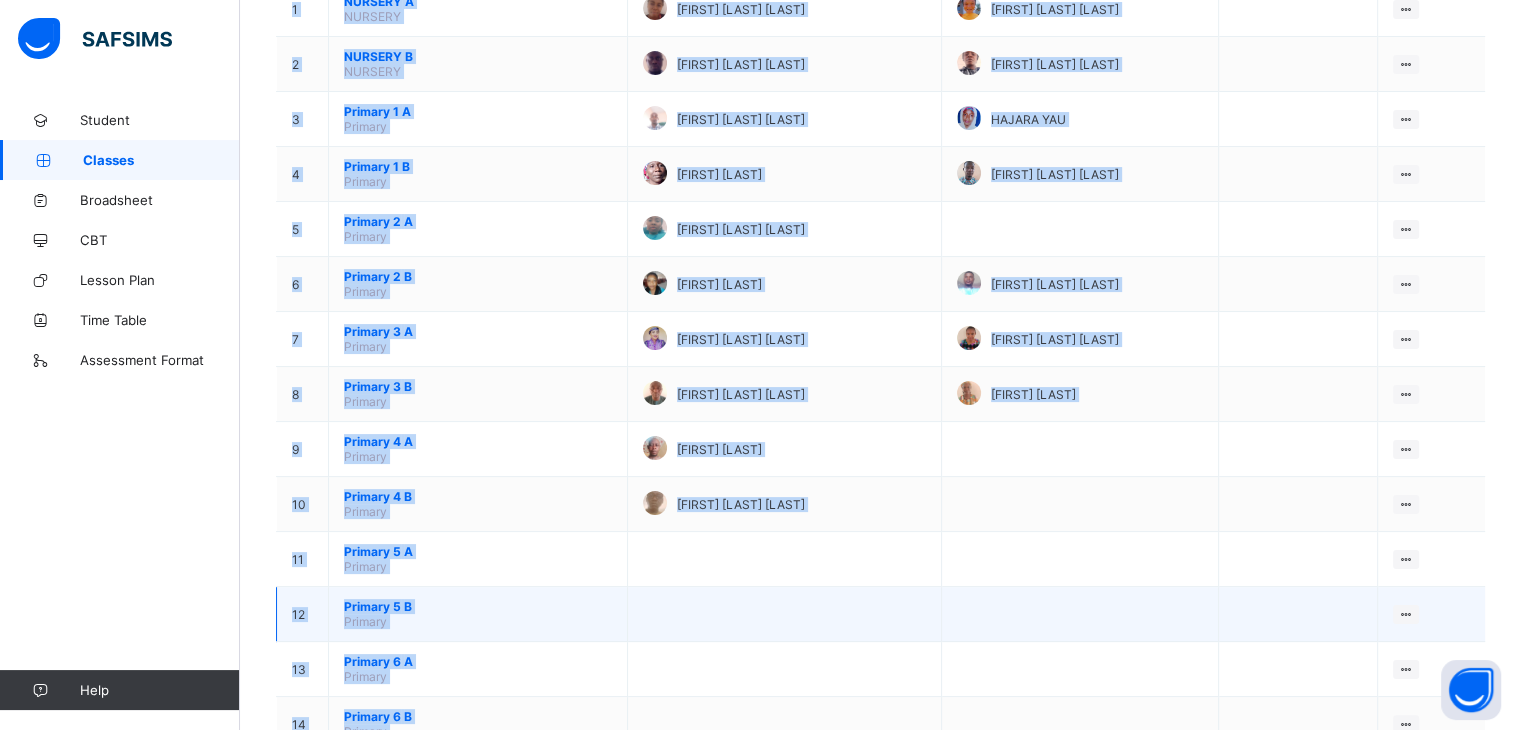 scroll, scrollTop: 268, scrollLeft: 0, axis: vertical 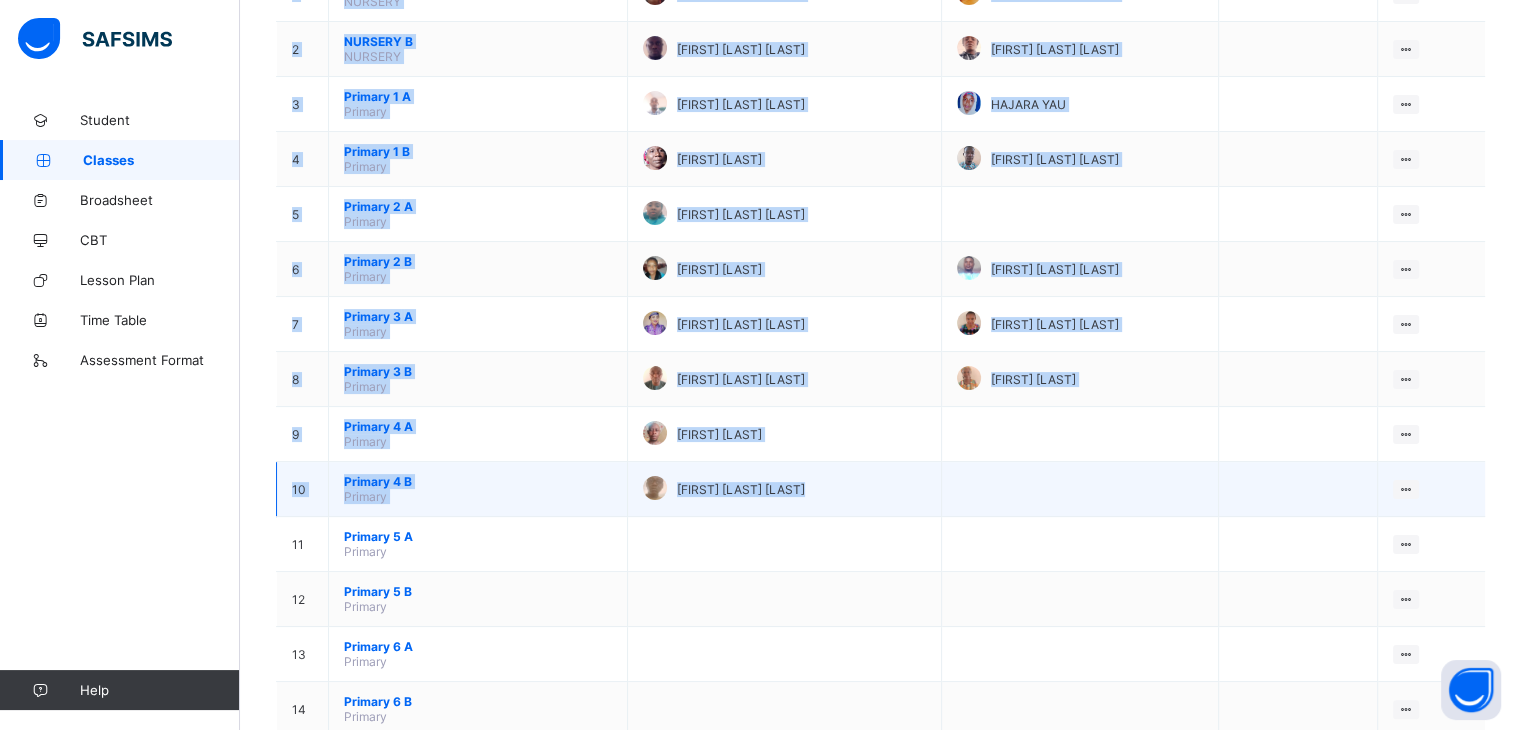 drag, startPoint x: 1519, startPoint y: 720, endPoint x: 1327, endPoint y: 491, distance: 298.83942 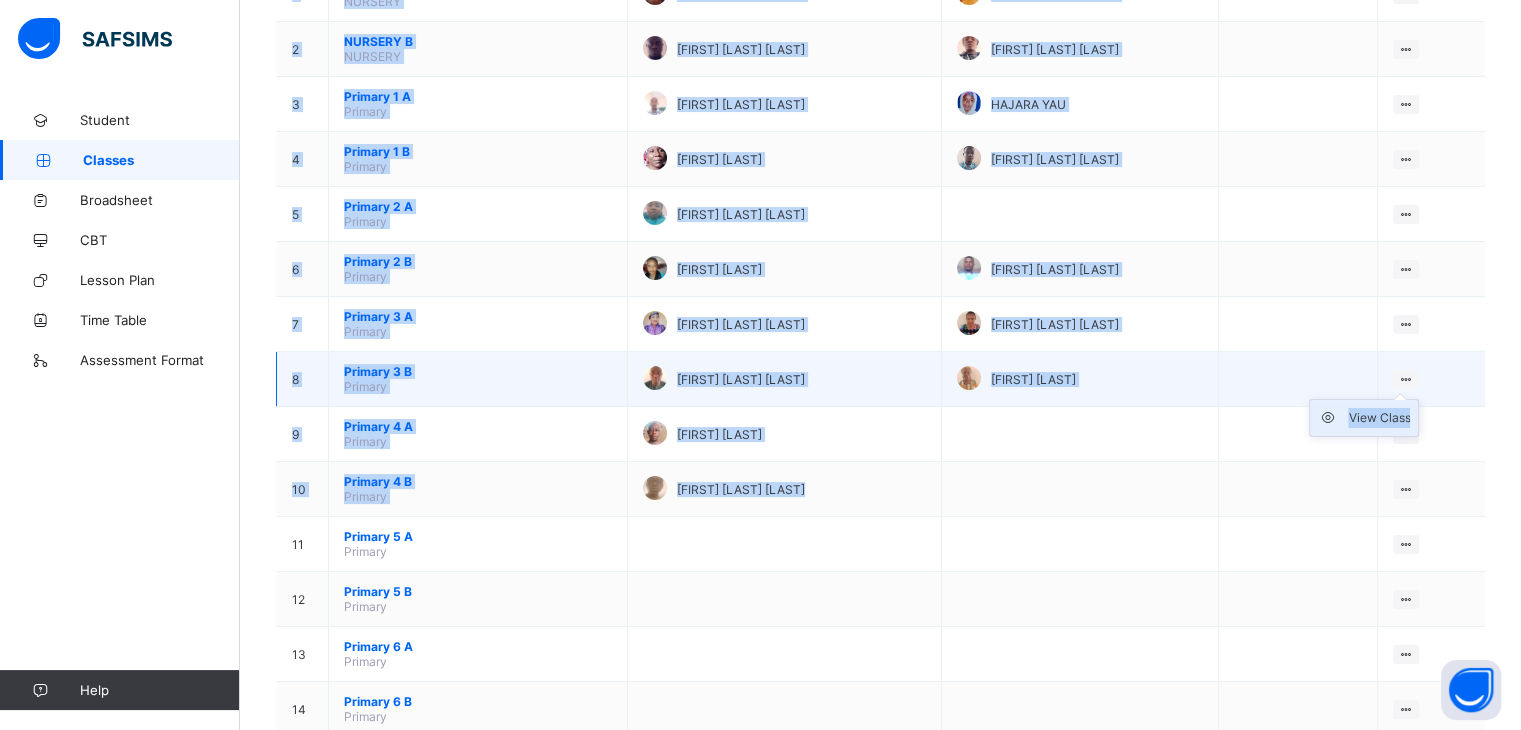 click at bounding box center (1333, 418) 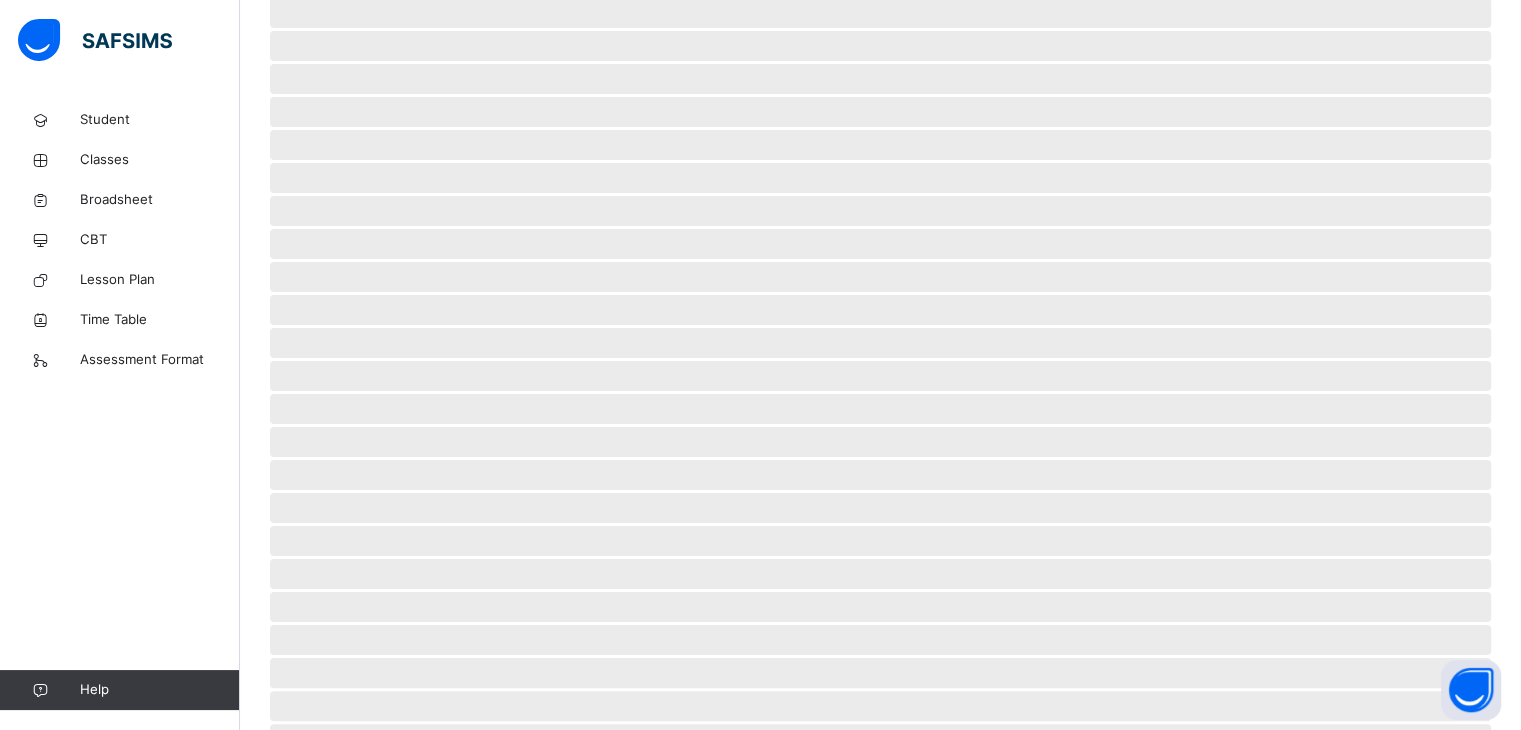 click on "‌" at bounding box center [880, 442] 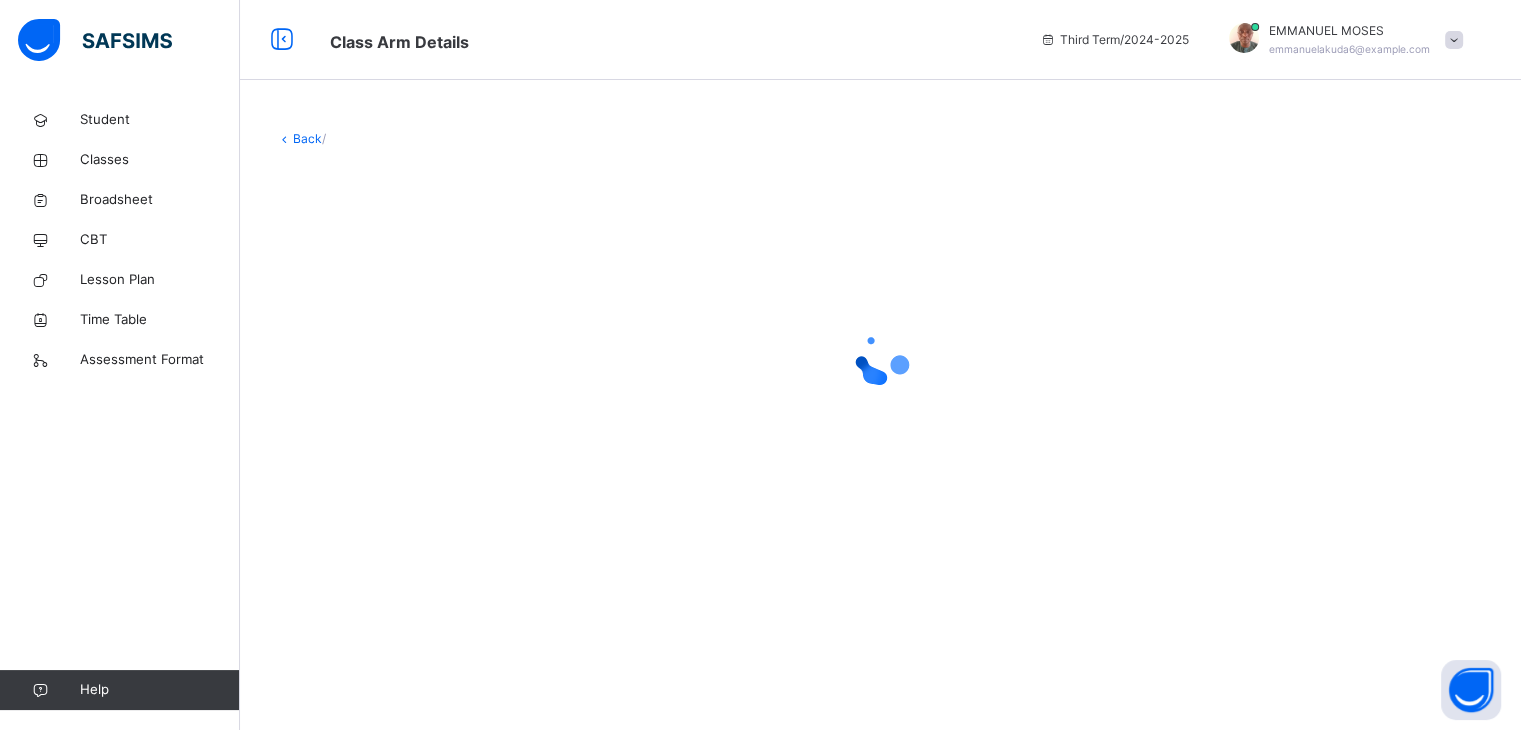 scroll, scrollTop: 0, scrollLeft: 0, axis: both 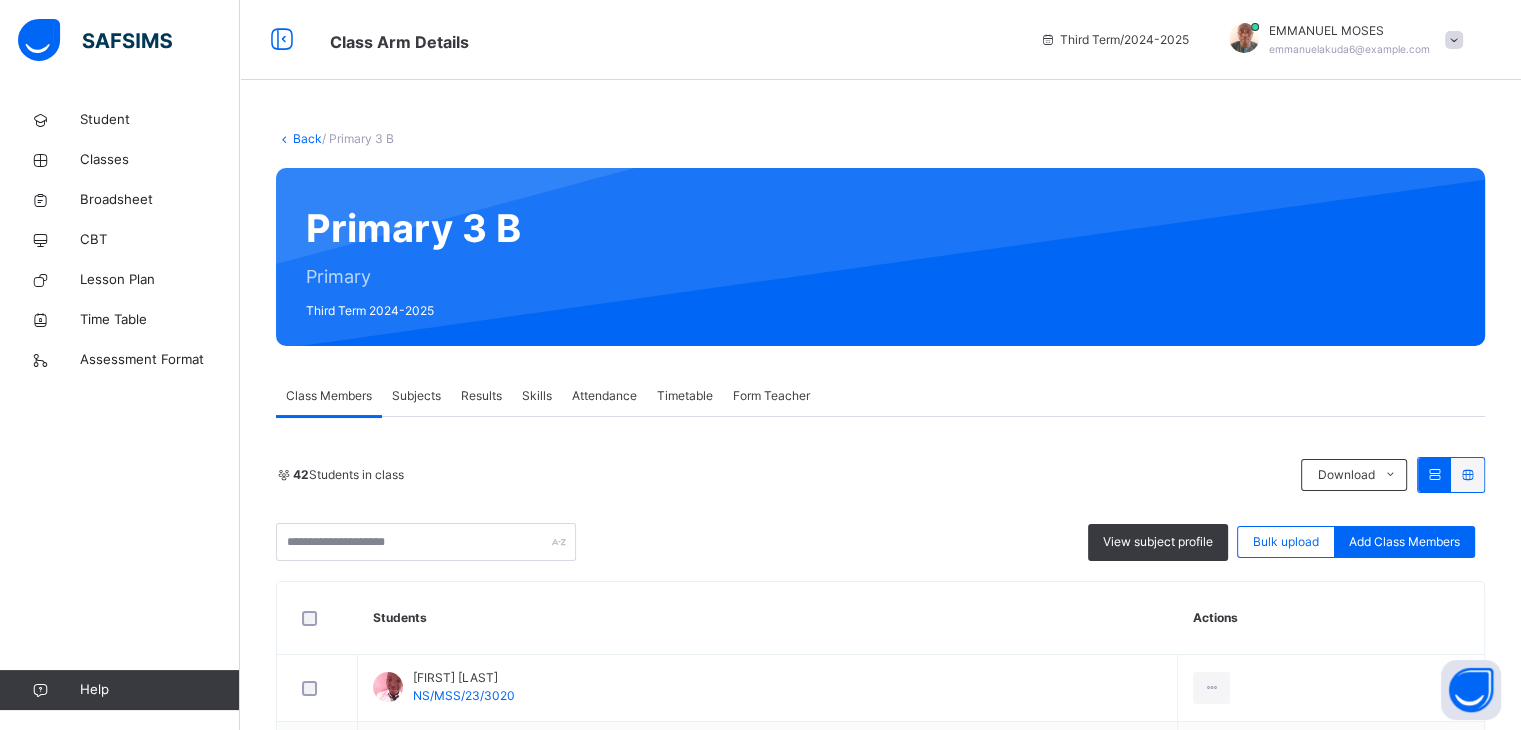 click on "Attendance" at bounding box center [604, 396] 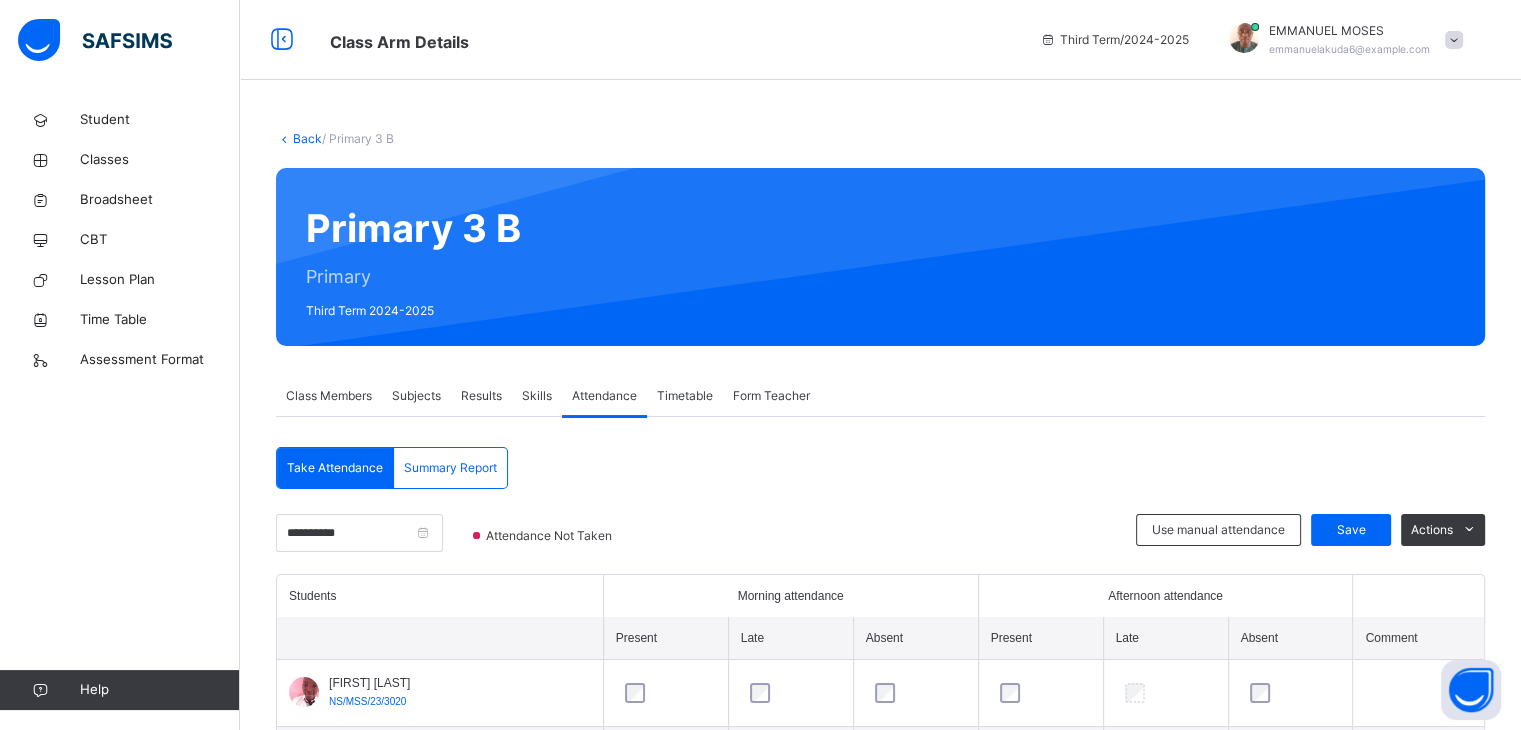 click on "Attendance" at bounding box center (604, 396) 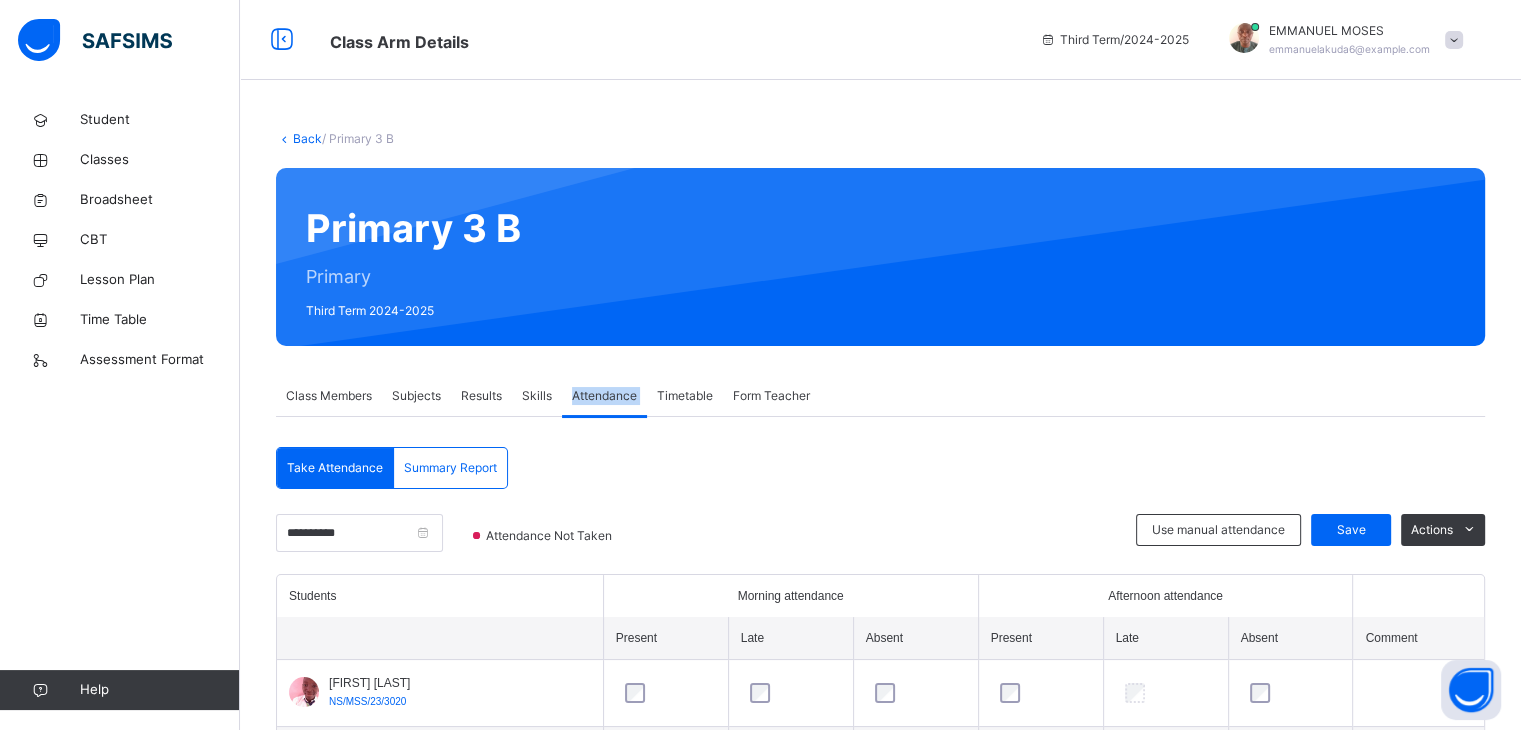 click on "Attendance" at bounding box center [604, 396] 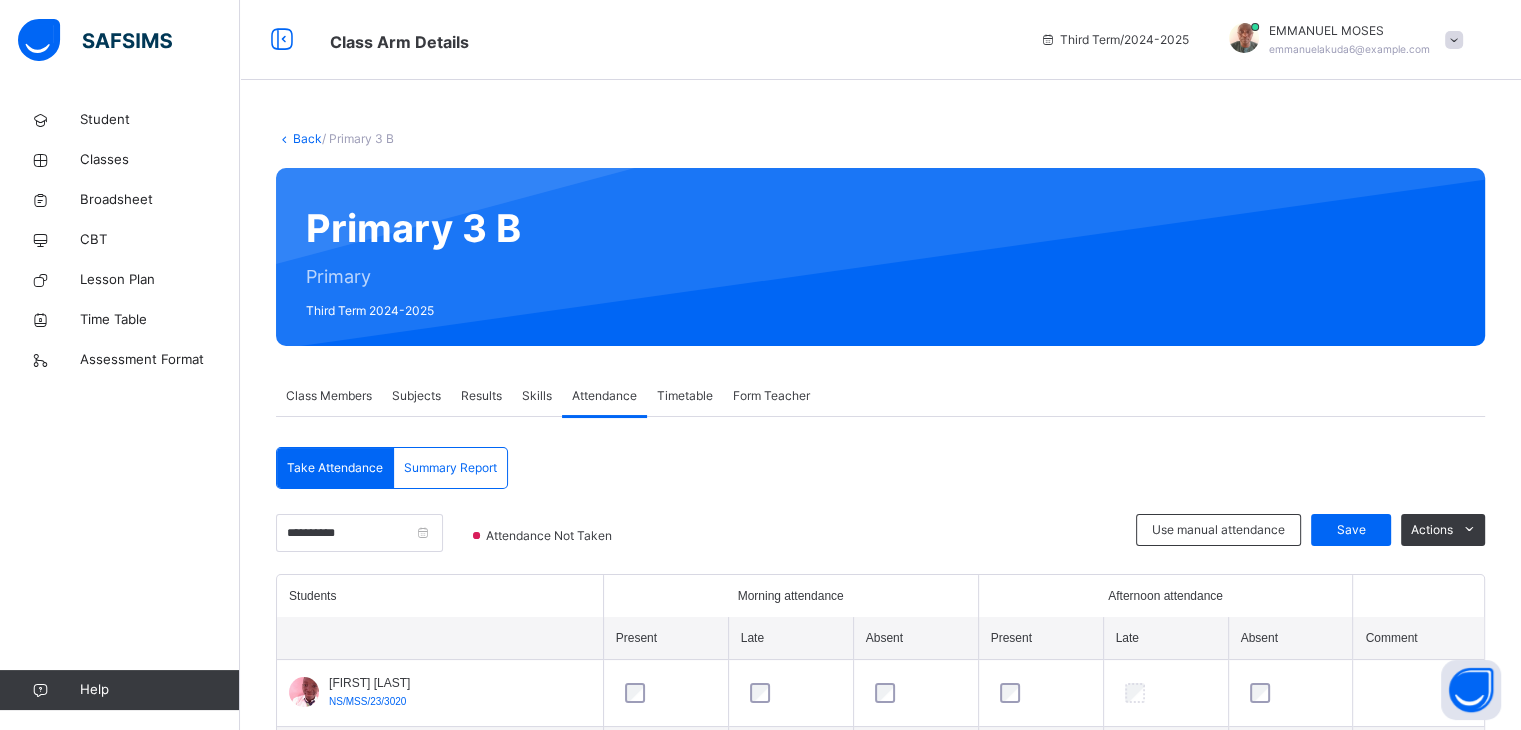click at bounding box center (440, 638) 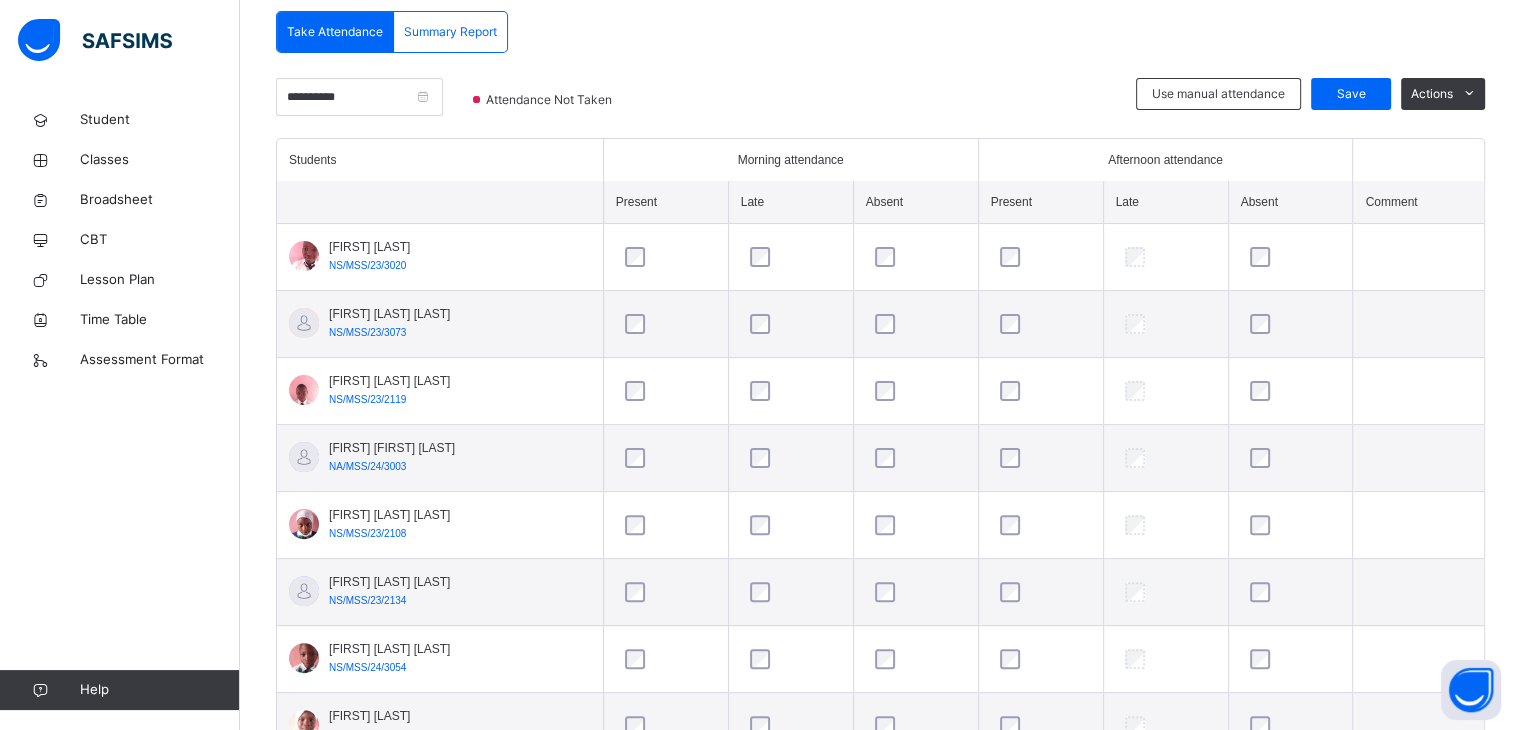 scroll, scrollTop: 440, scrollLeft: 0, axis: vertical 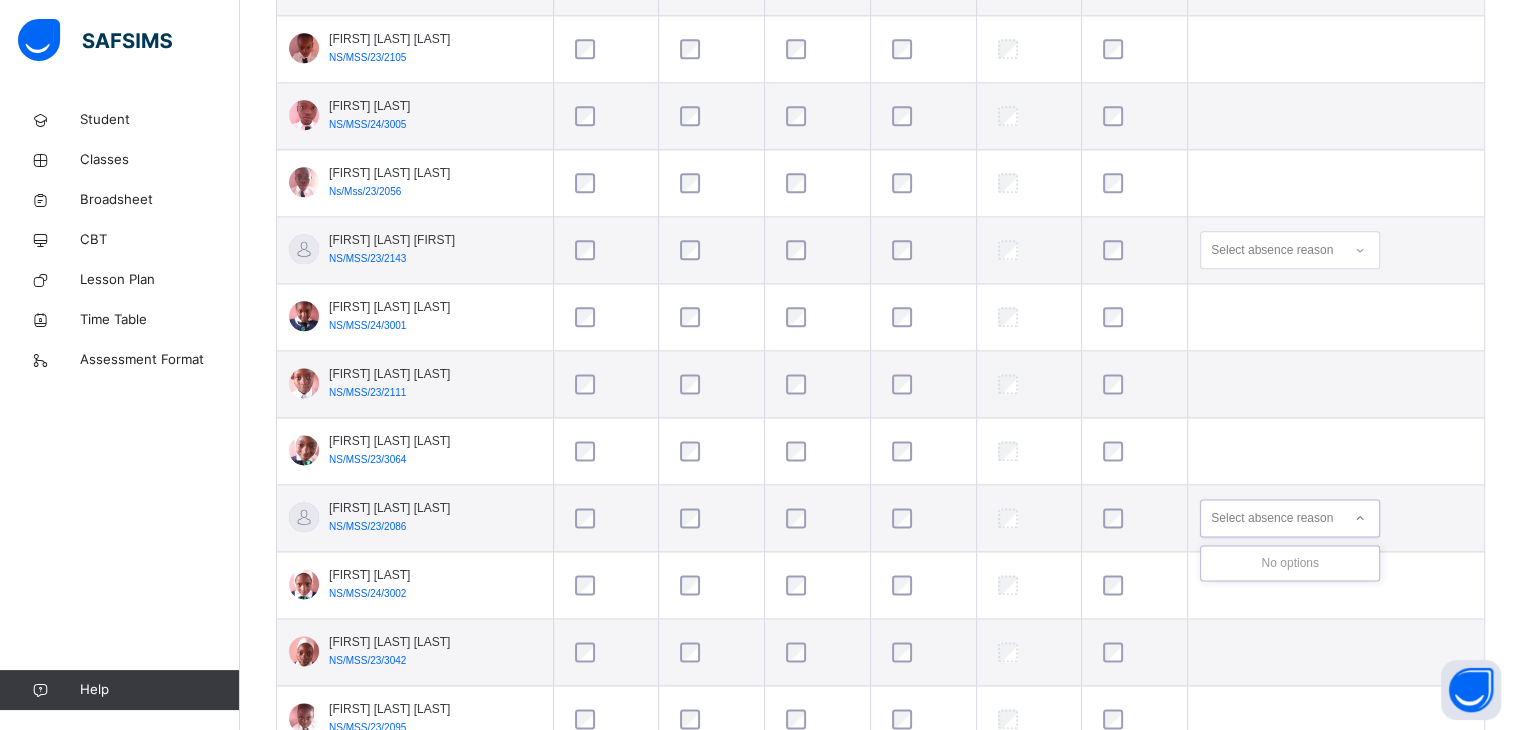 click 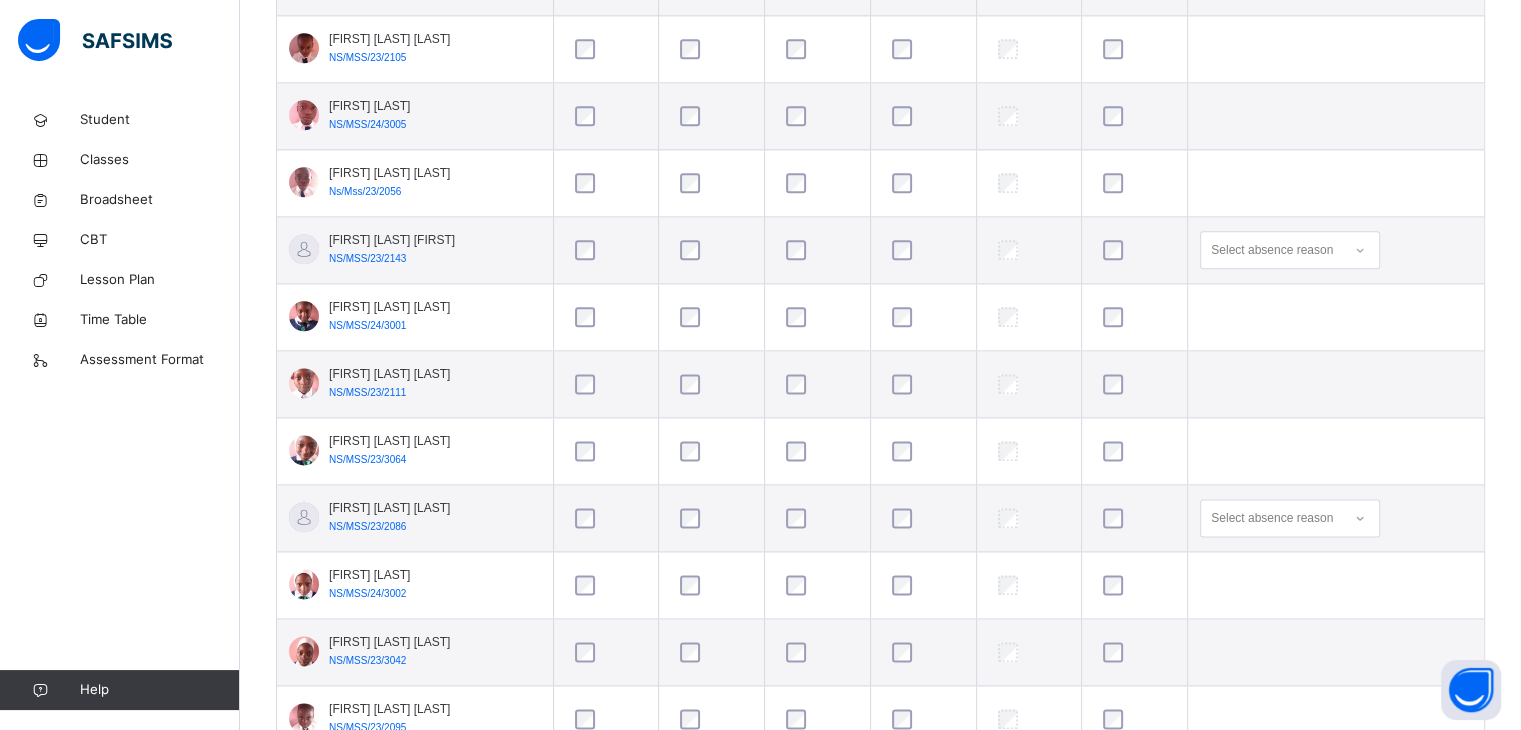 click at bounding box center (818, 652) 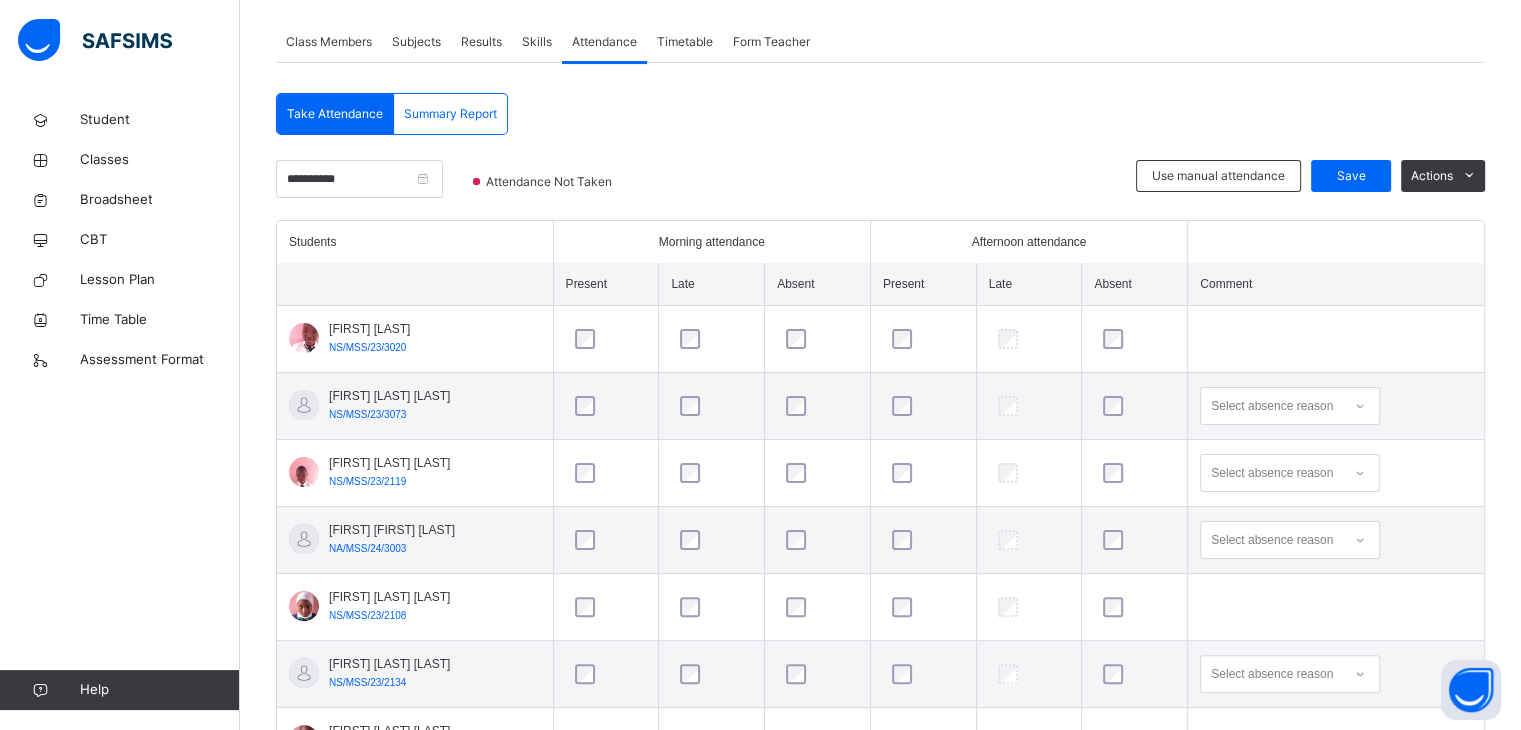 scroll, scrollTop: 350, scrollLeft: 0, axis: vertical 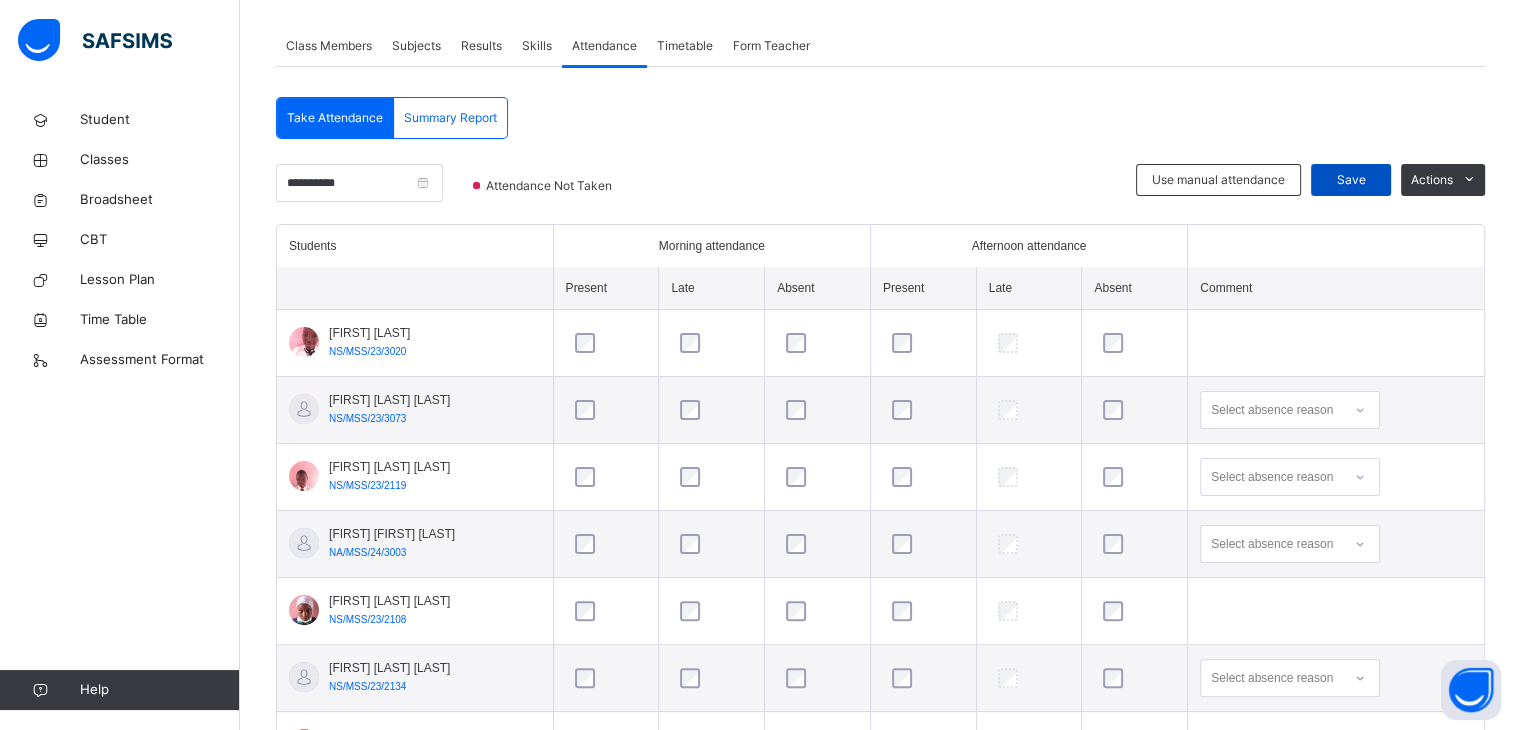 click on "Save" at bounding box center [1351, 180] 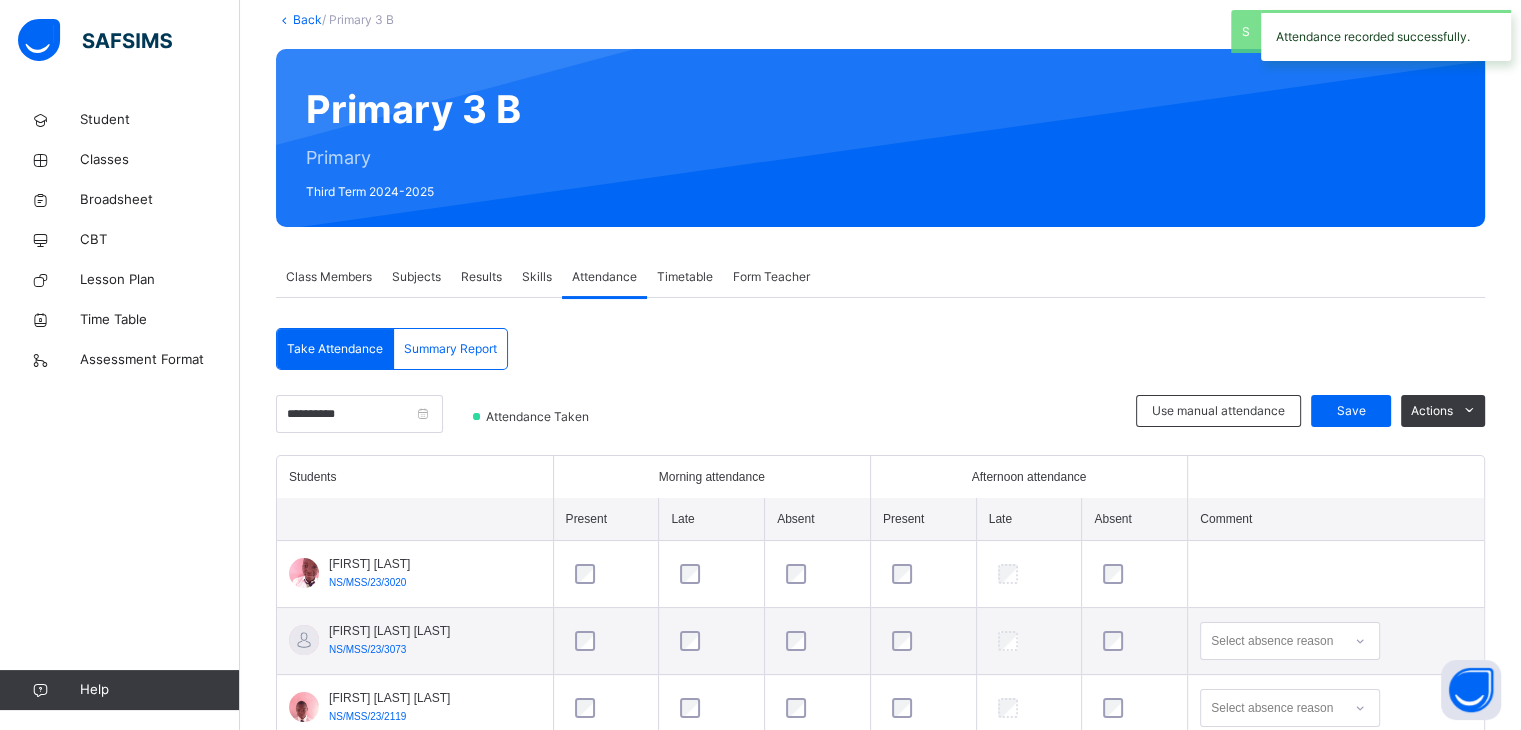 scroll, scrollTop: 350, scrollLeft: 0, axis: vertical 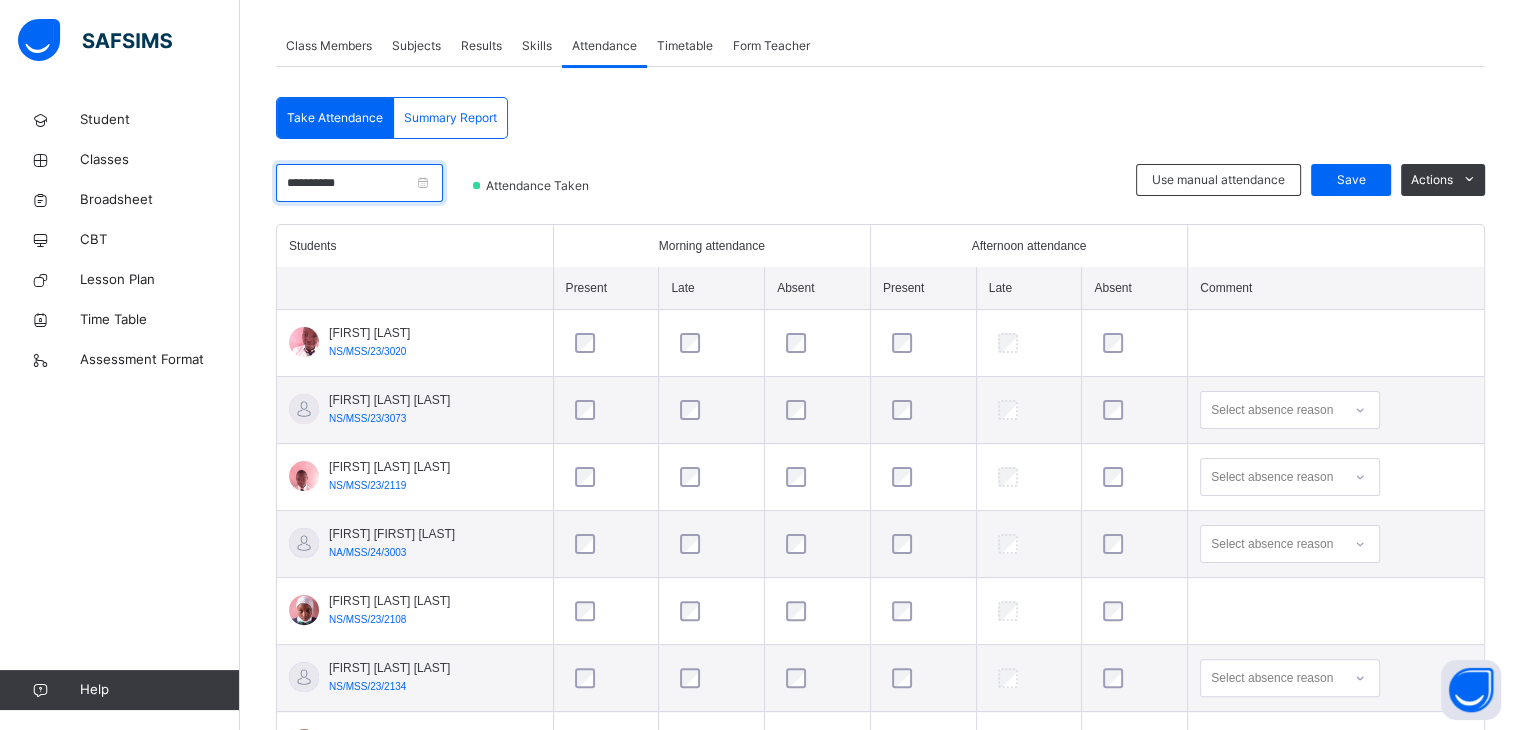 click on "**********" at bounding box center [359, 183] 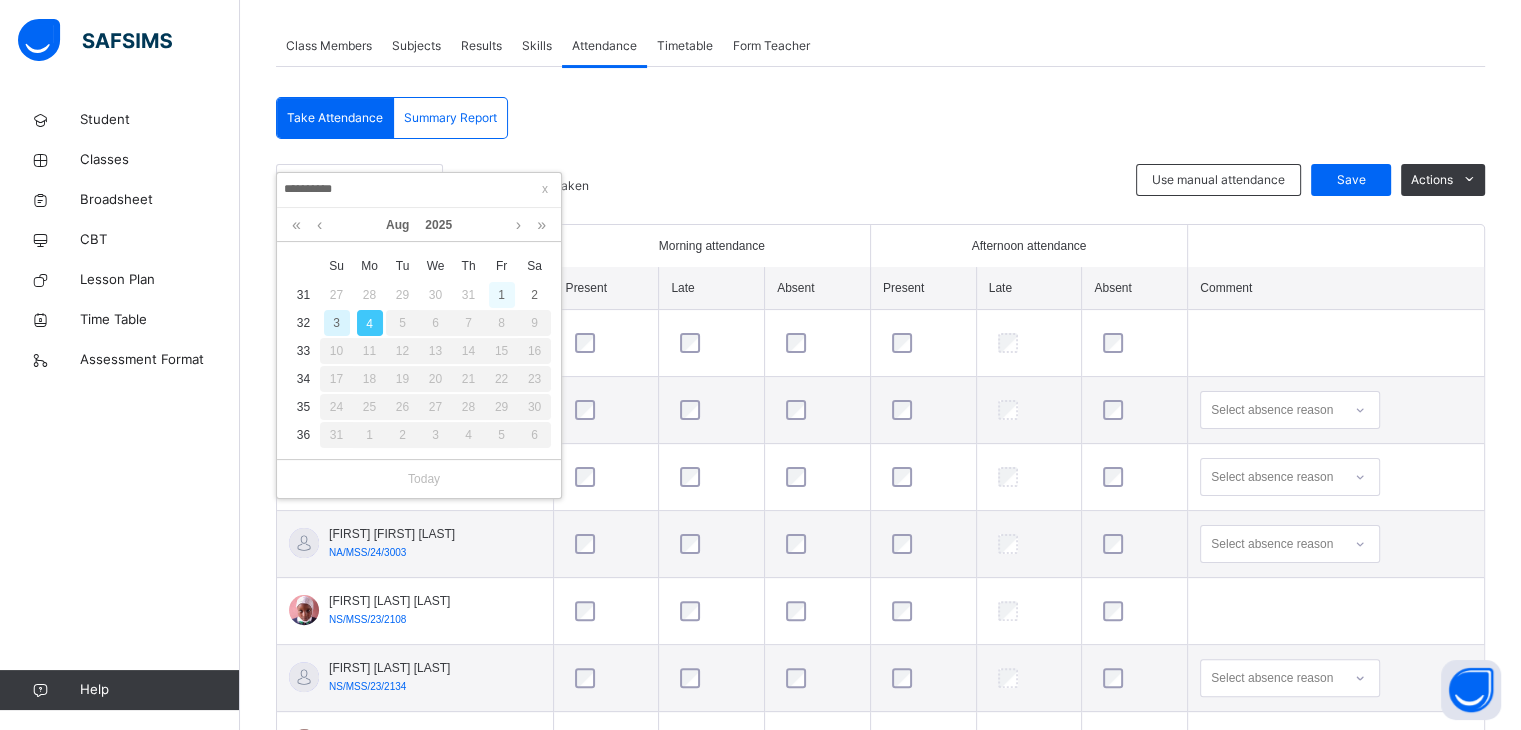click on "1" at bounding box center [502, 295] 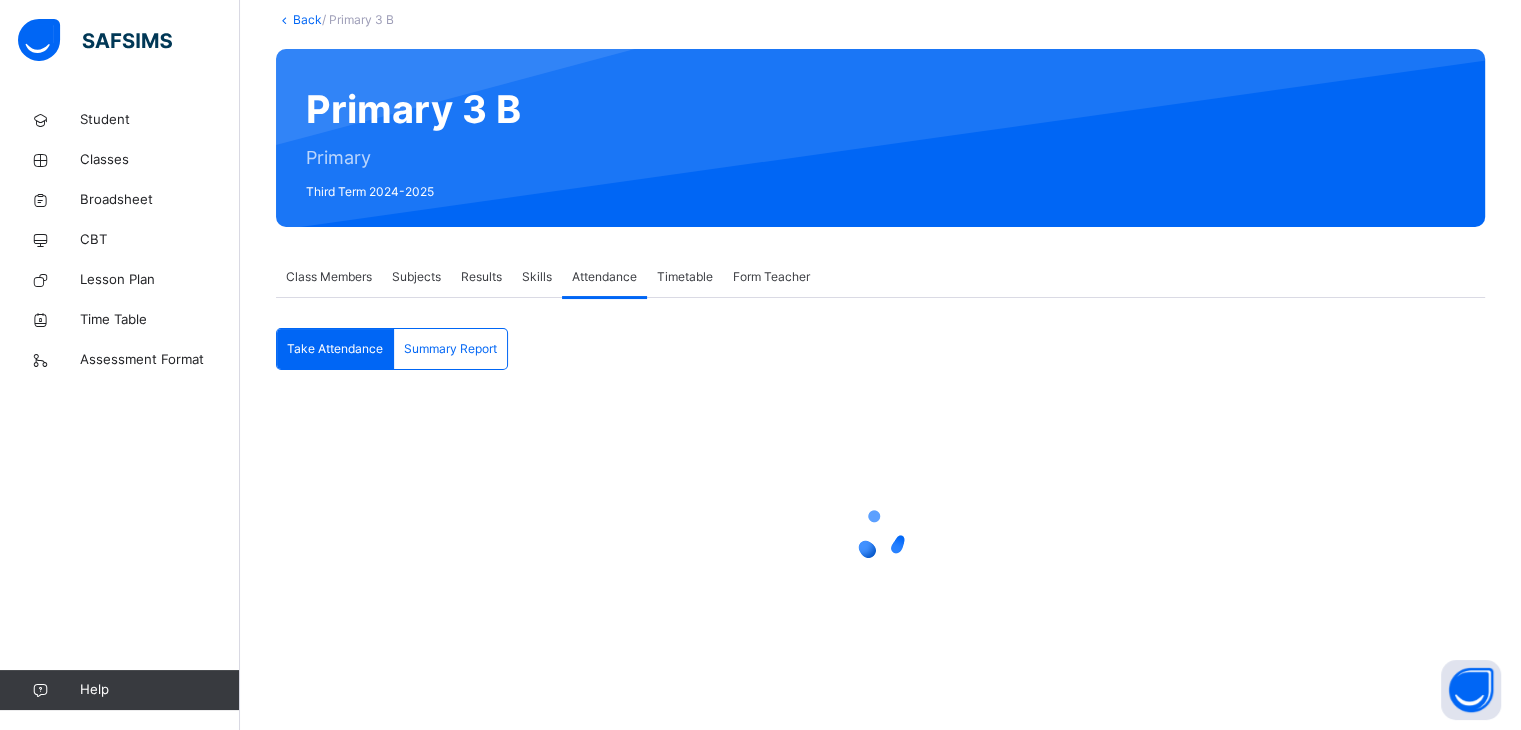 scroll, scrollTop: 350, scrollLeft: 0, axis: vertical 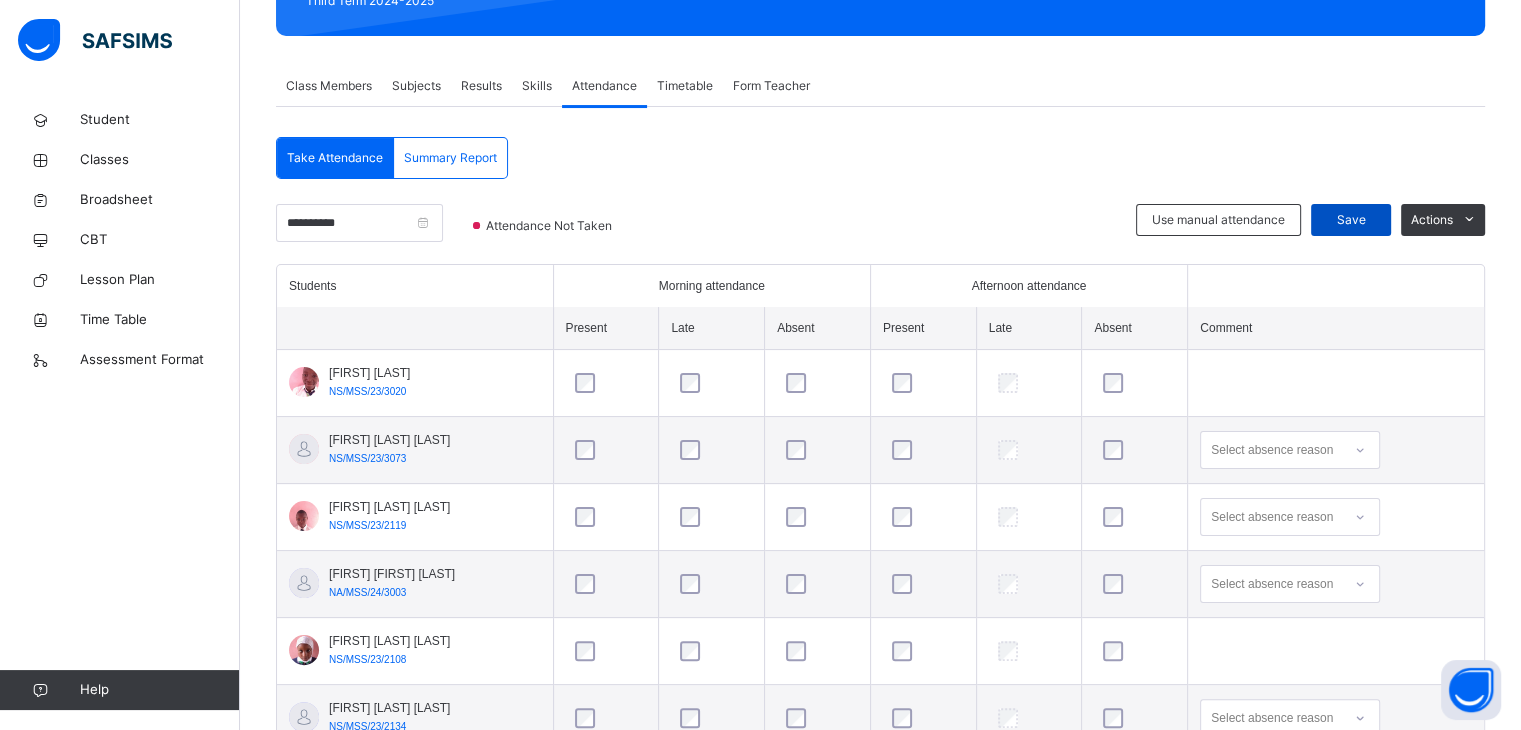 click on "Save" at bounding box center (1351, 220) 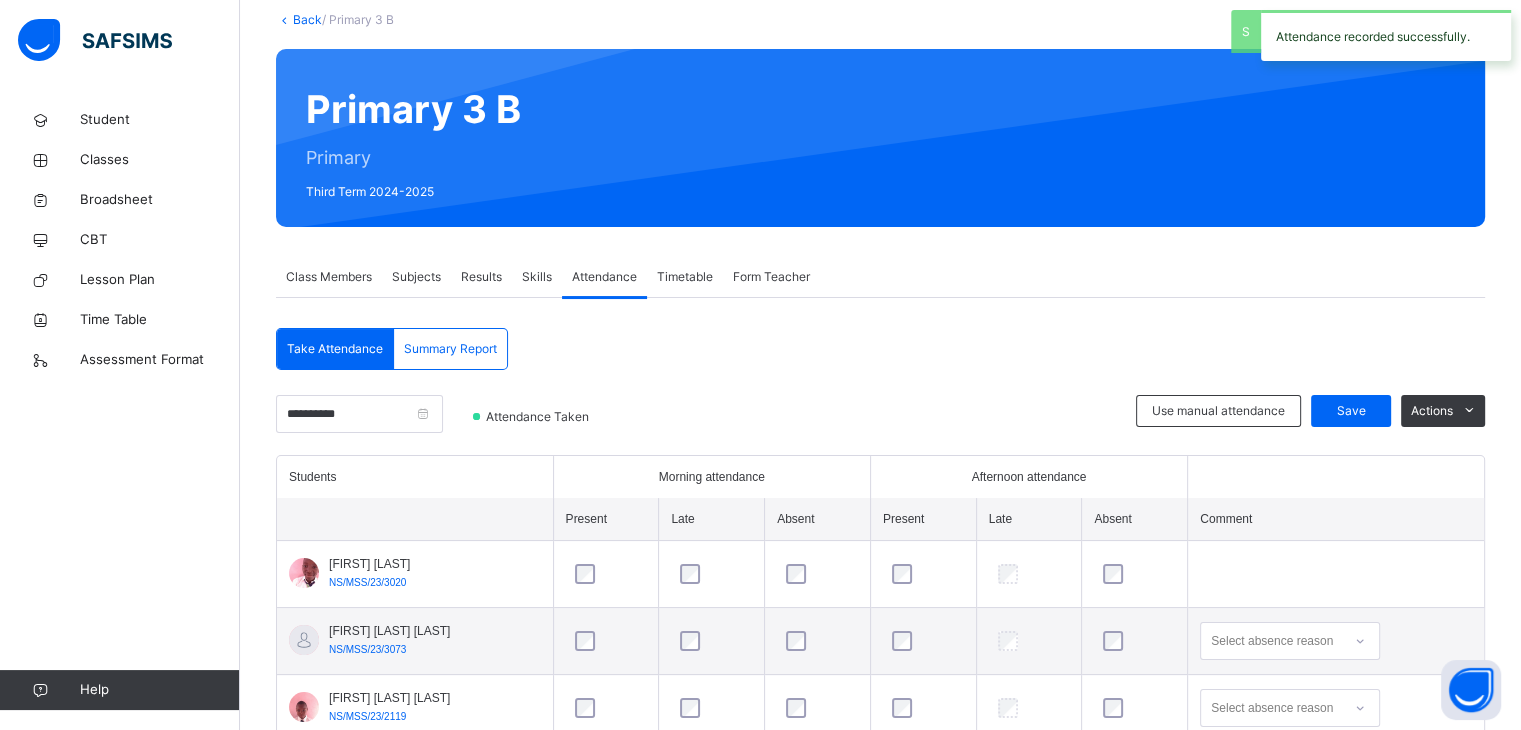 scroll, scrollTop: 310, scrollLeft: 0, axis: vertical 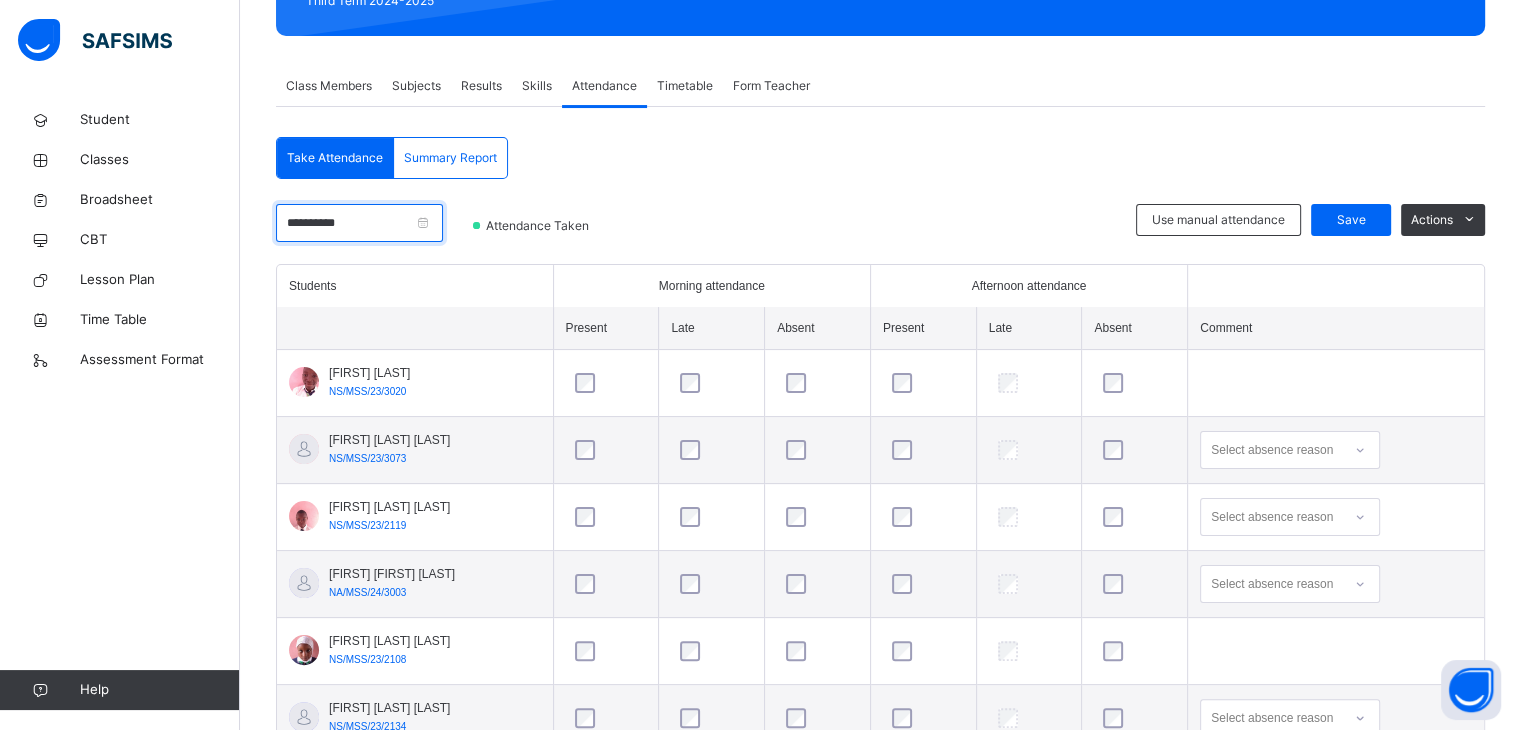 click on "**********" at bounding box center (359, 223) 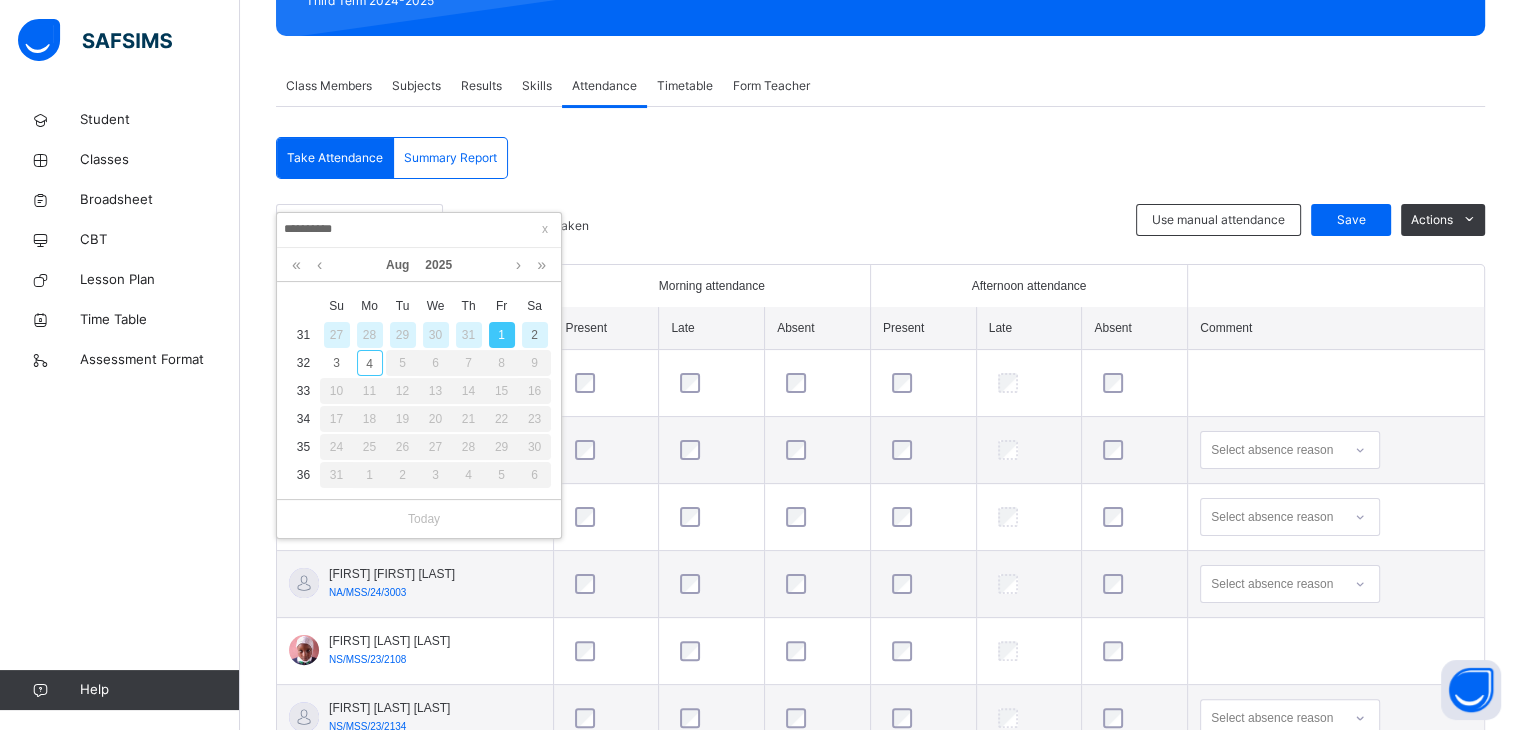 click on "31" at bounding box center [469, 335] 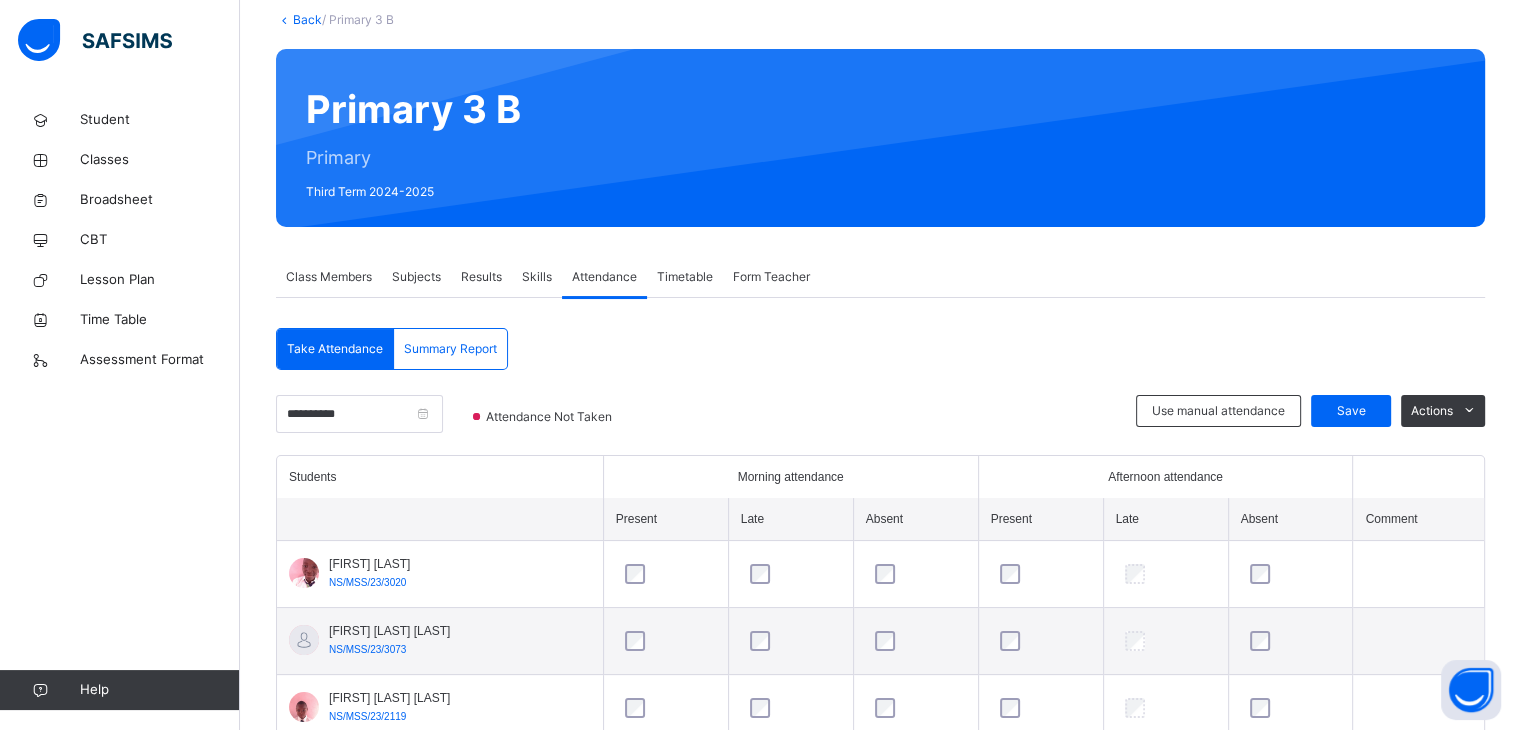 scroll, scrollTop: 310, scrollLeft: 0, axis: vertical 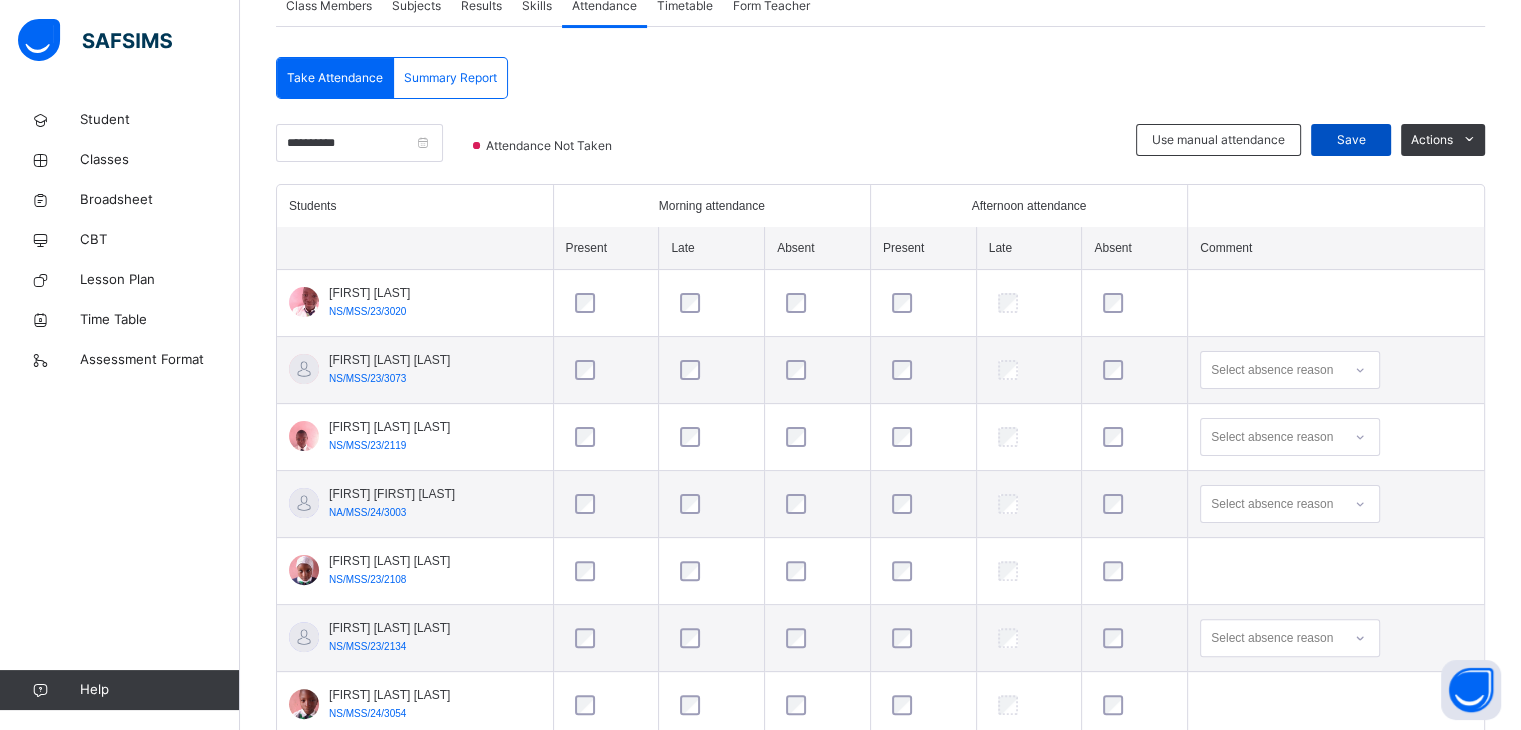 click on "Save" at bounding box center (1351, 140) 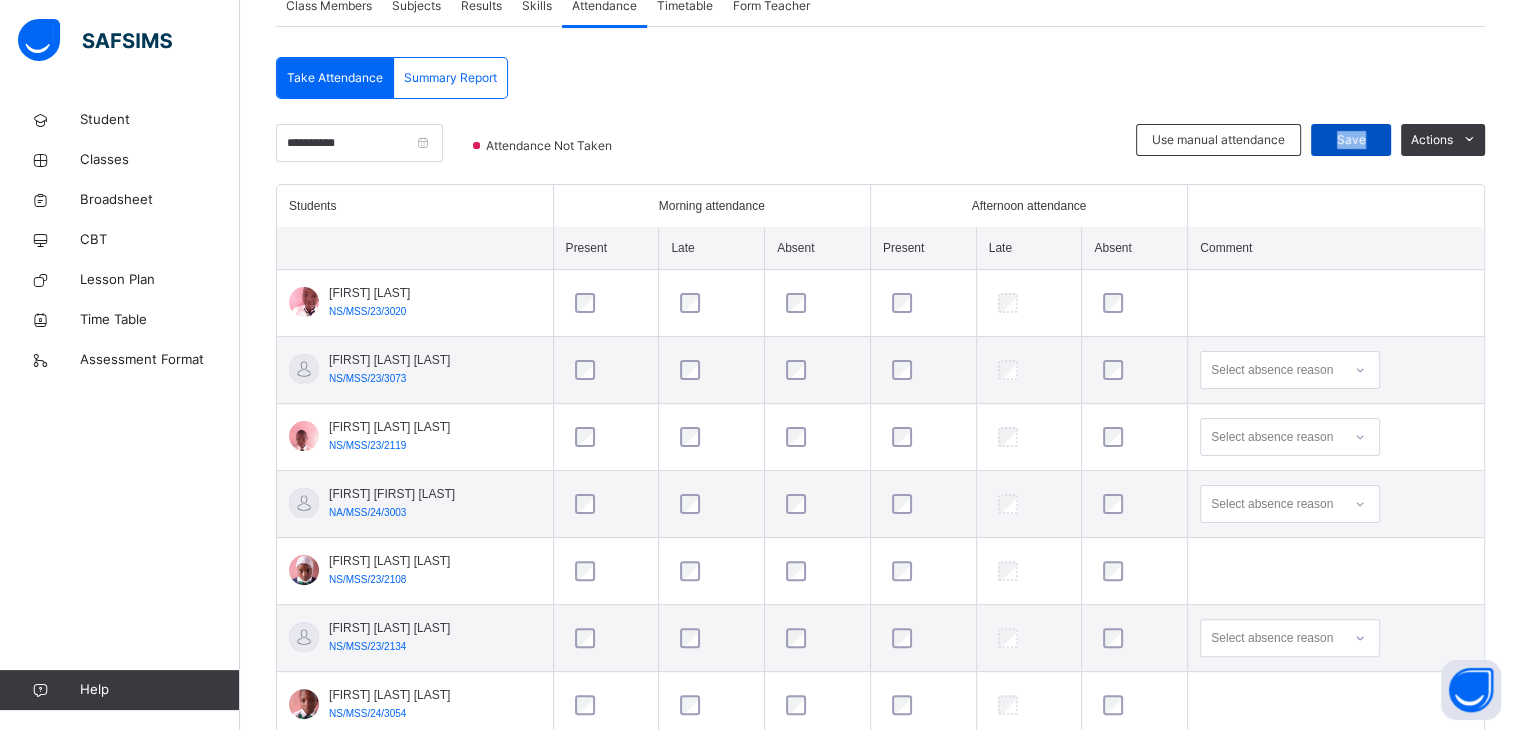 click on "Save" at bounding box center [1351, 140] 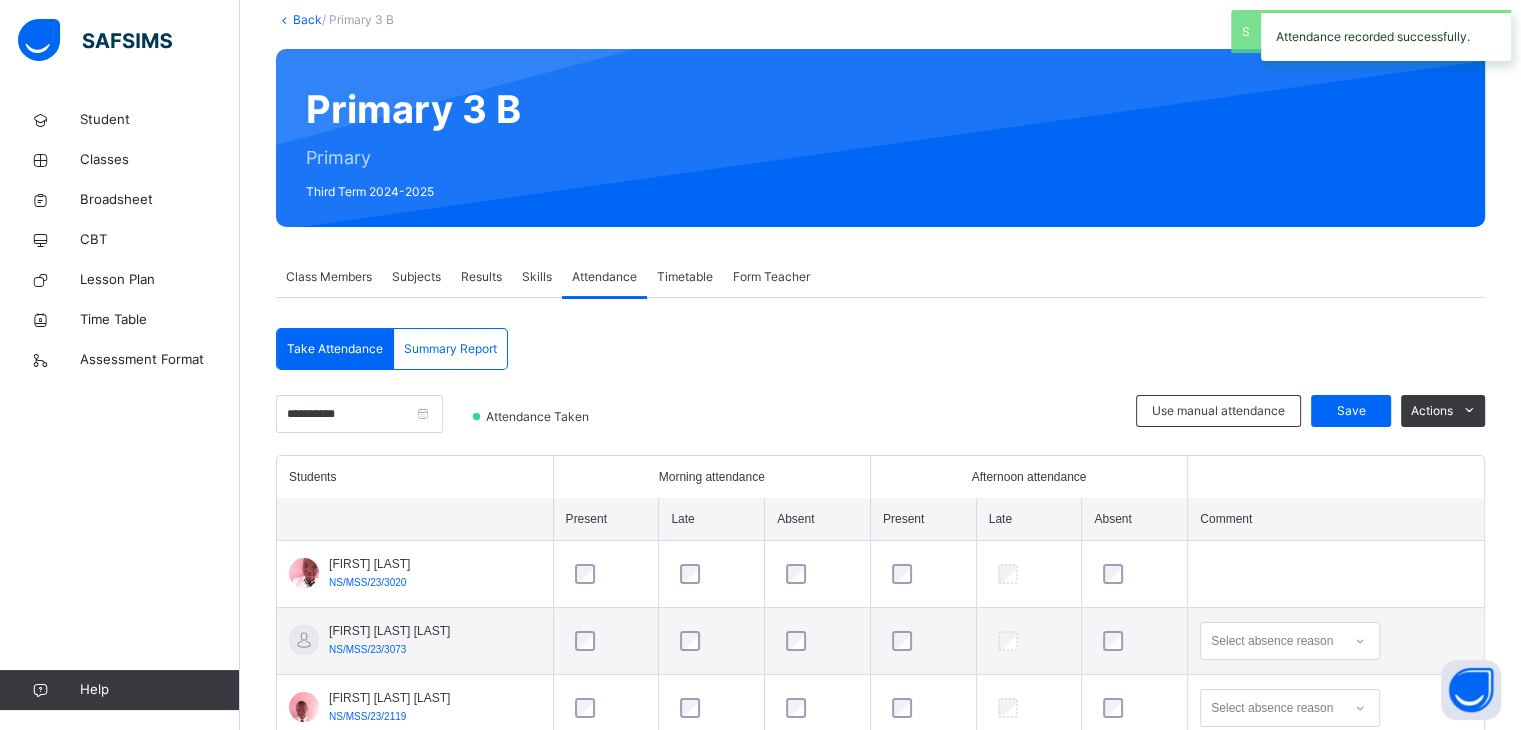 scroll, scrollTop: 390, scrollLeft: 0, axis: vertical 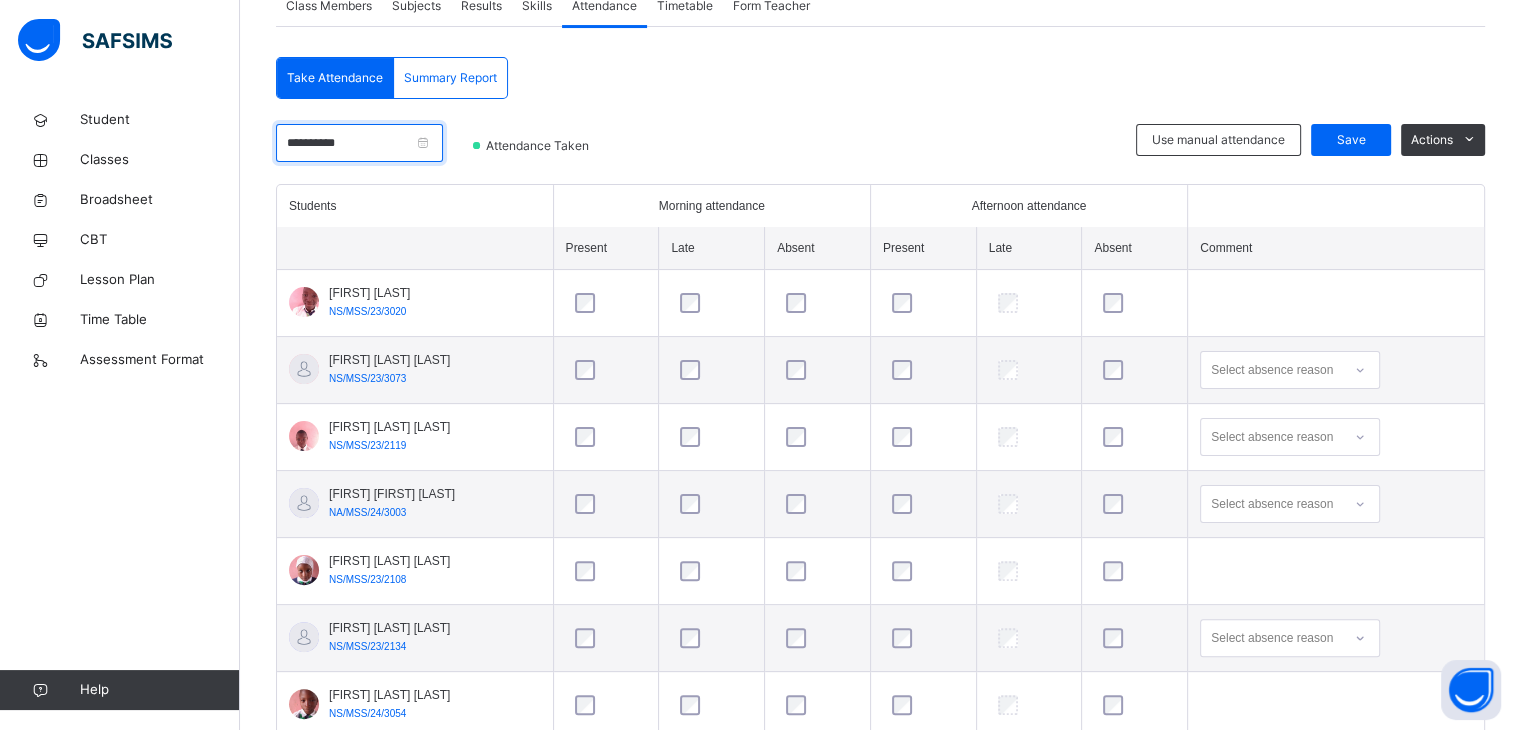 click on "**********" at bounding box center (359, 143) 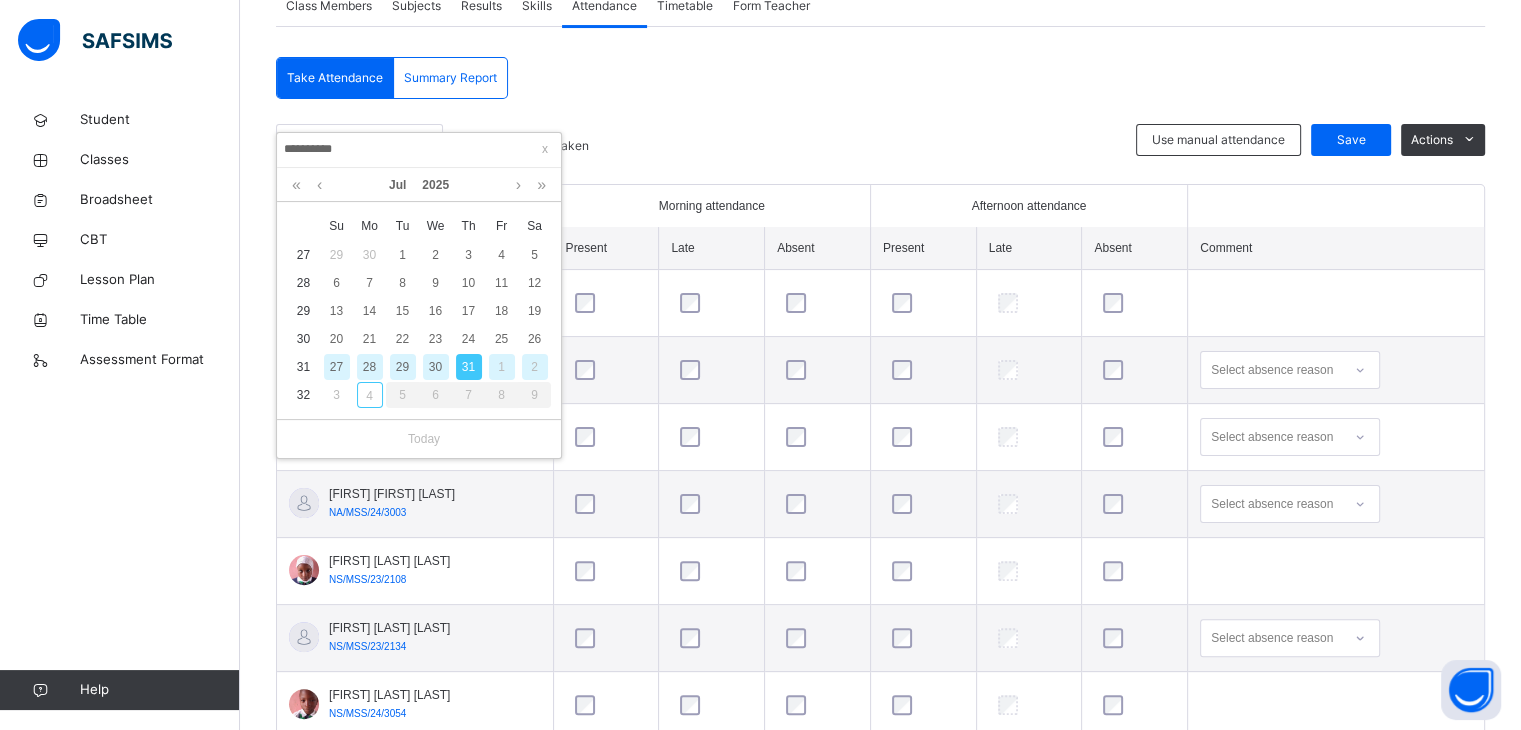click on "30" at bounding box center (436, 367) 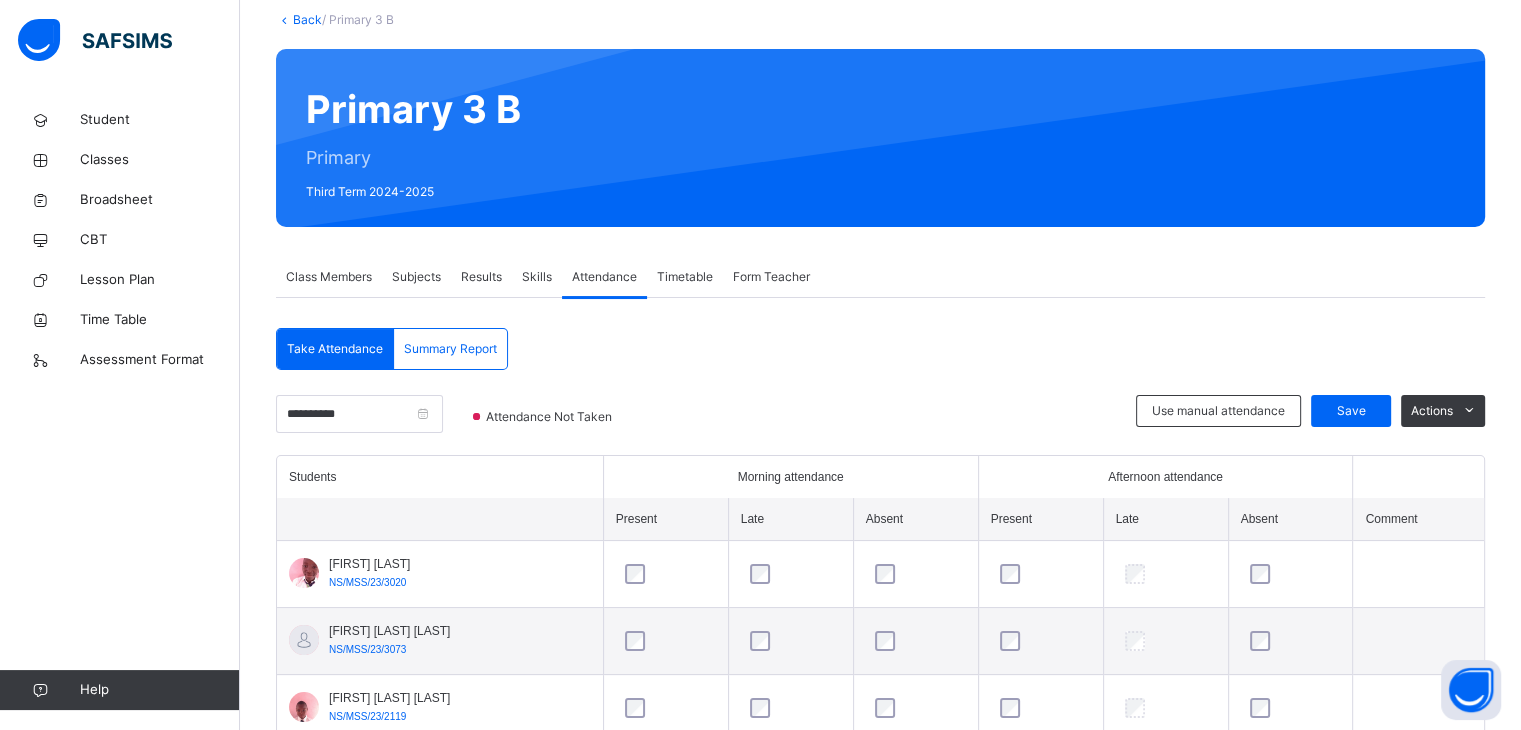 scroll, scrollTop: 390, scrollLeft: 0, axis: vertical 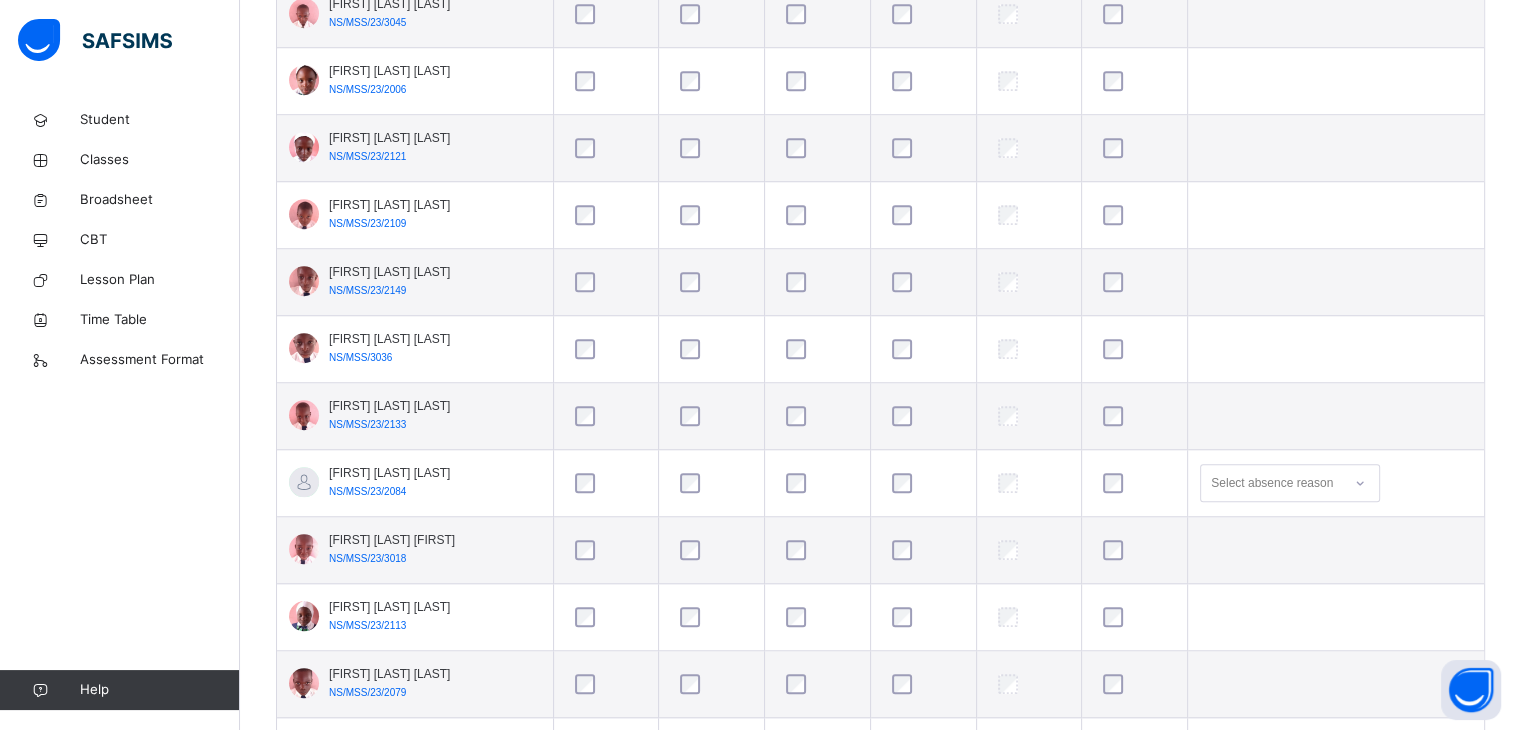 click at bounding box center (818, 617) 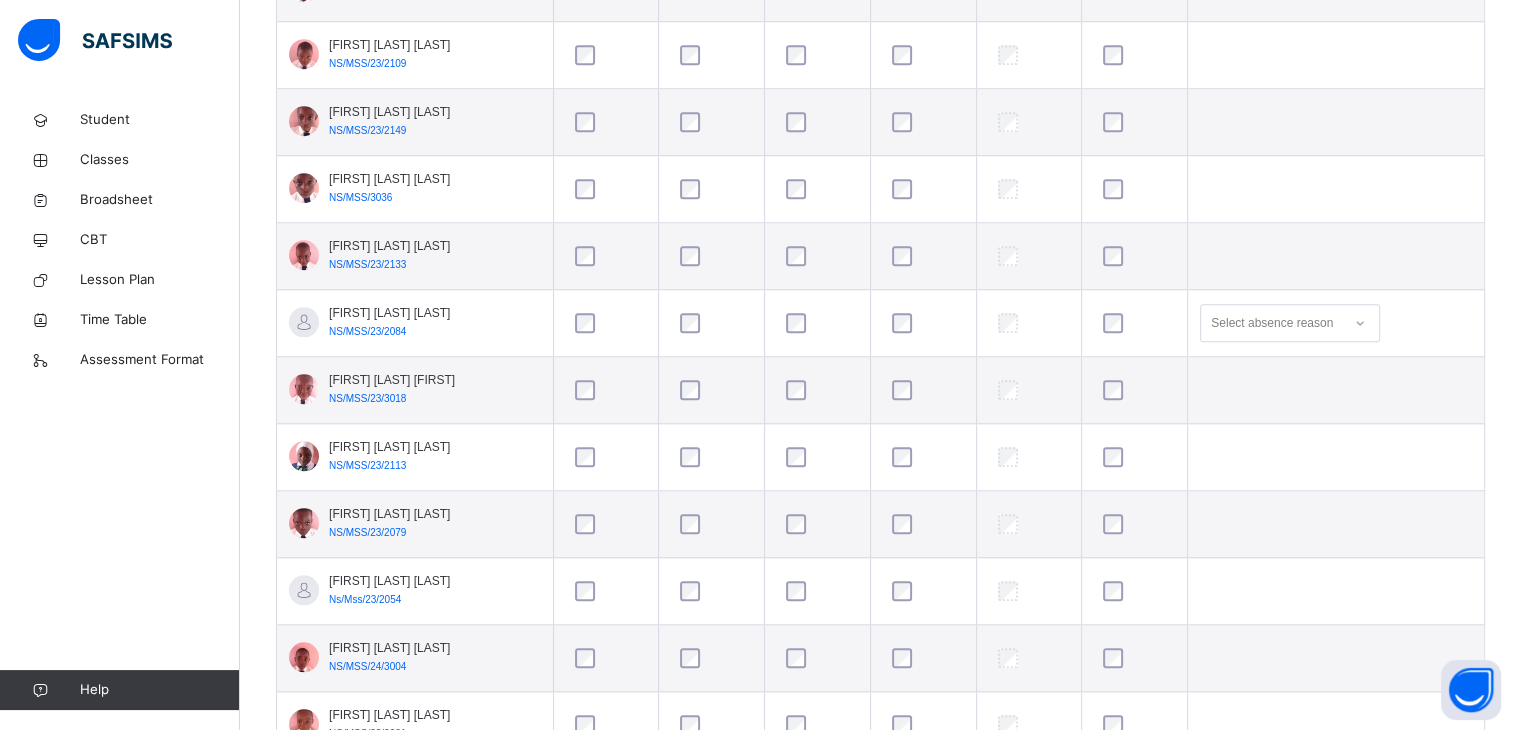 scroll, scrollTop: 1750, scrollLeft: 0, axis: vertical 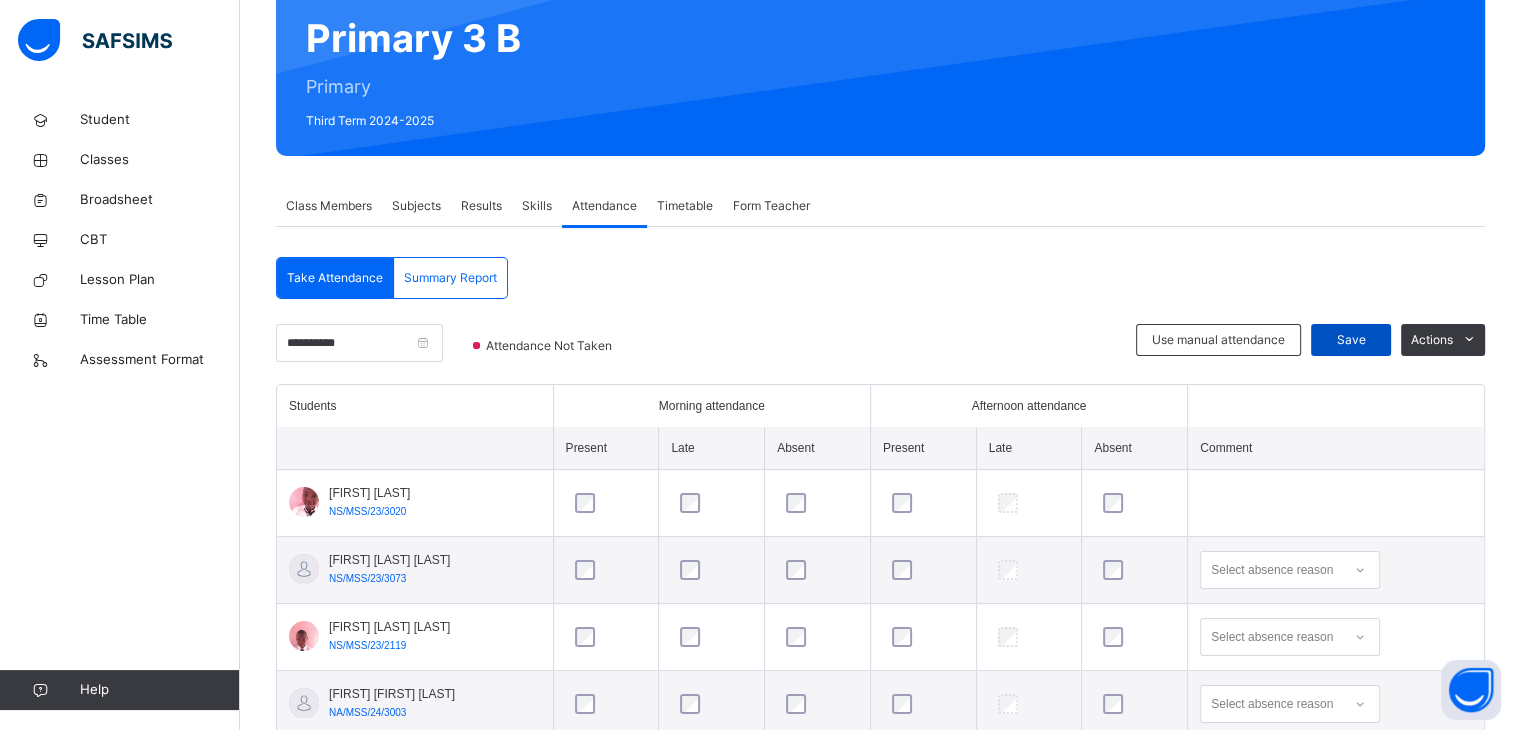 click on "Save" at bounding box center (1351, 340) 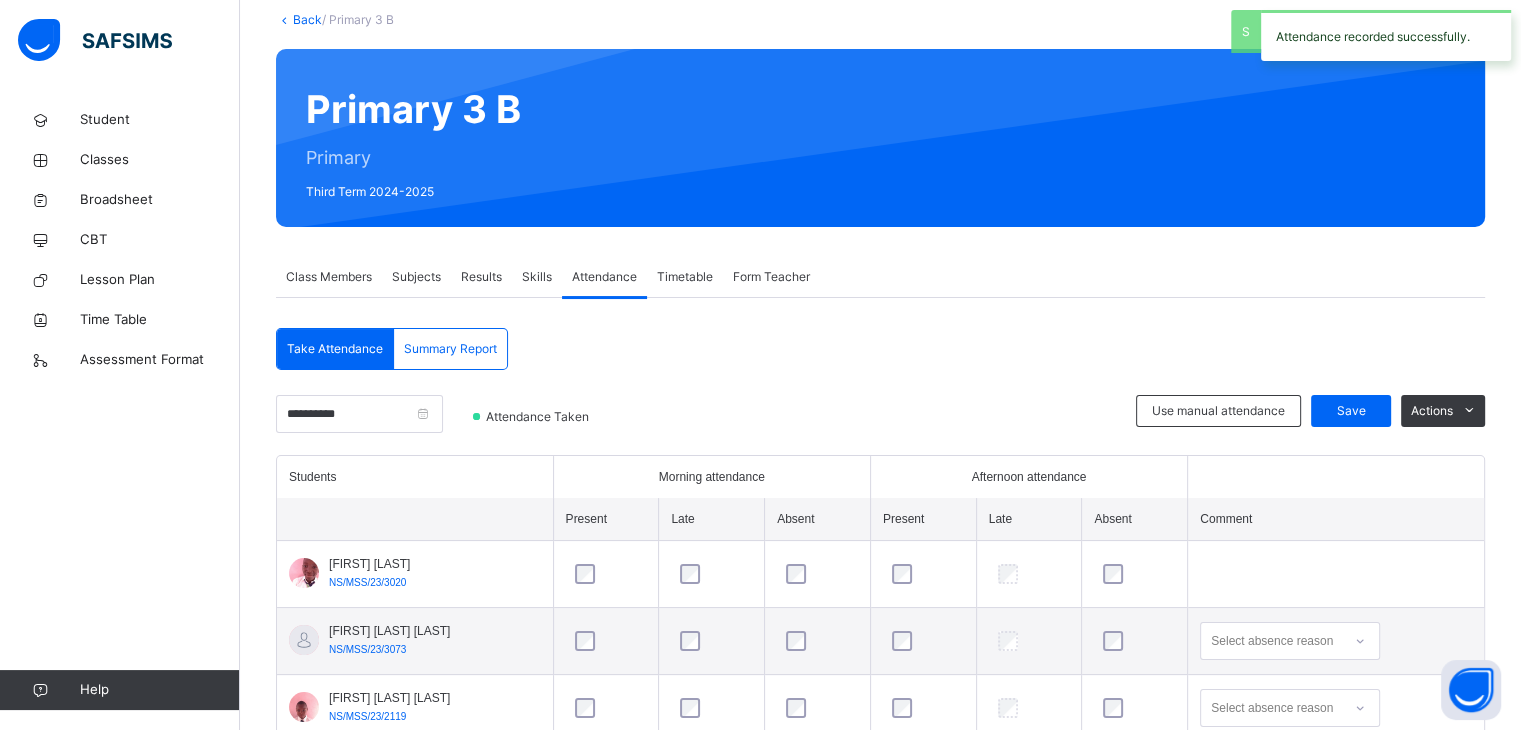 scroll, scrollTop: 190, scrollLeft: 0, axis: vertical 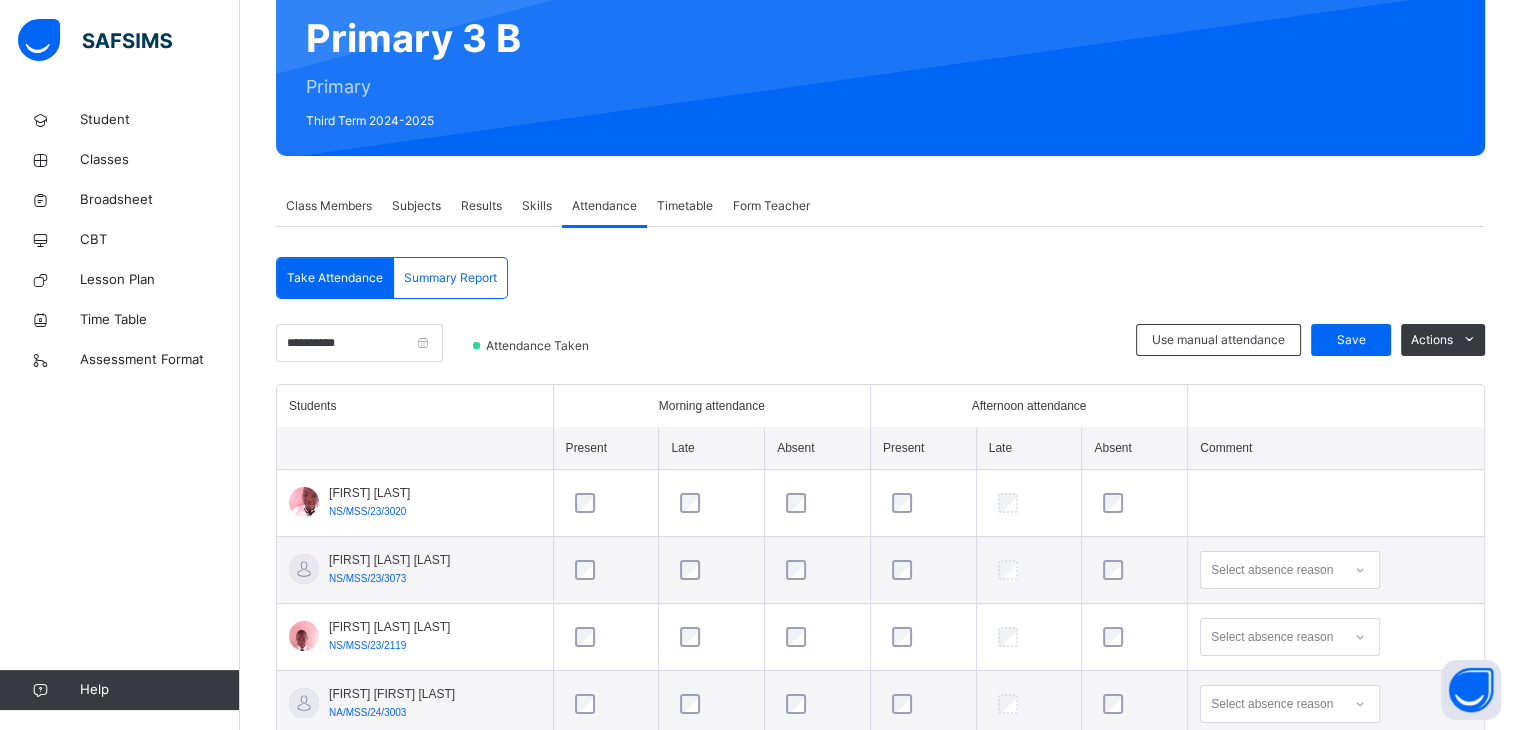 click at bounding box center (817, 503) 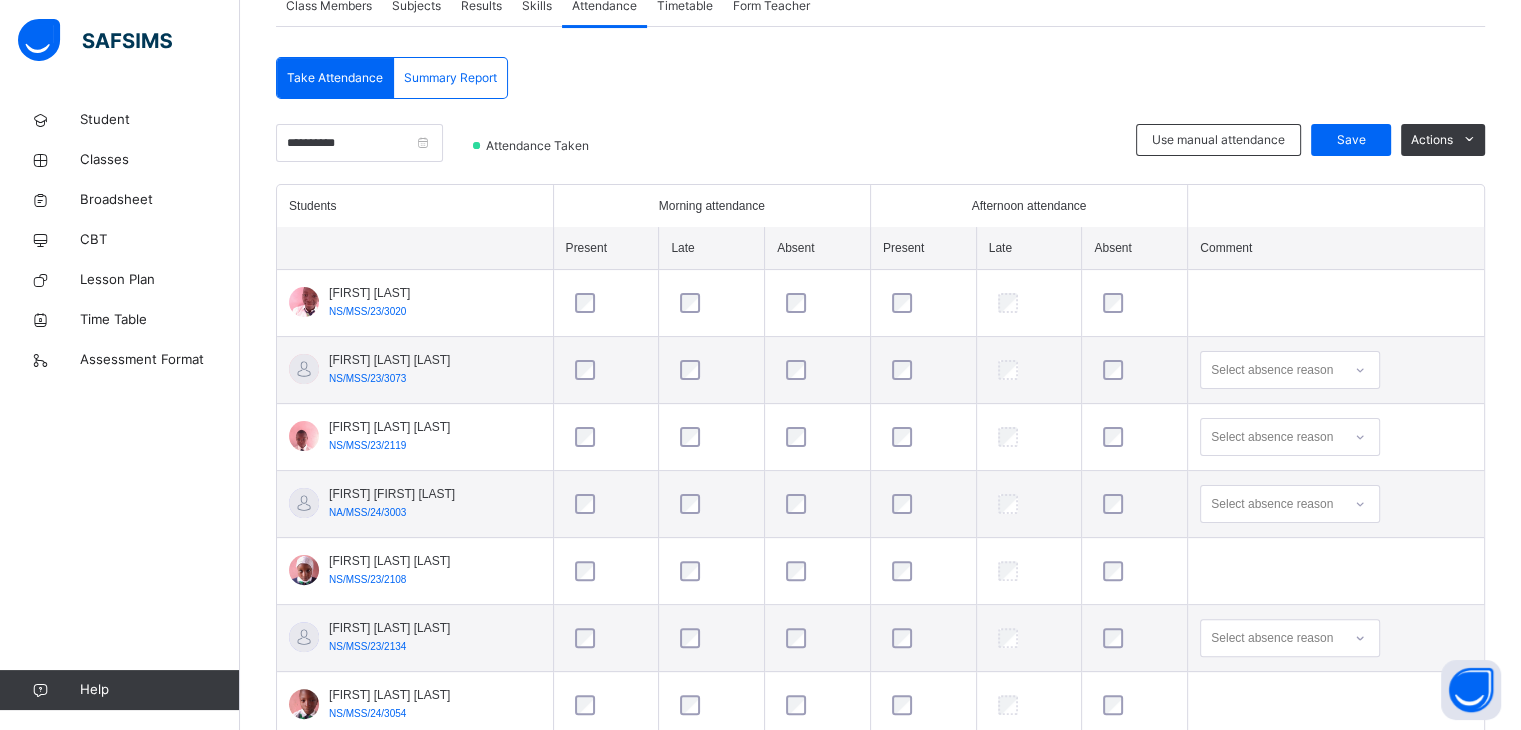 scroll, scrollTop: 350, scrollLeft: 0, axis: vertical 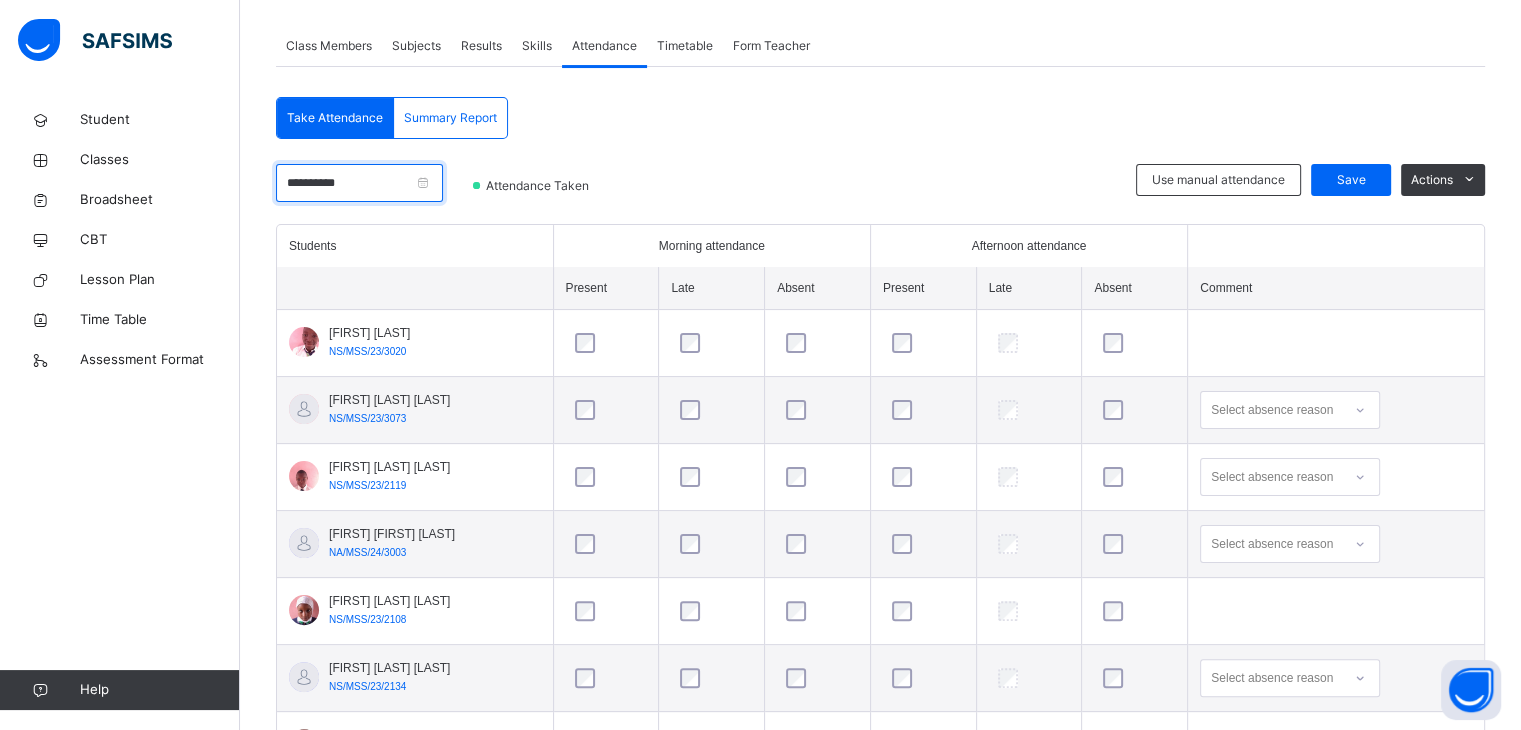 click on "**********" at bounding box center [359, 183] 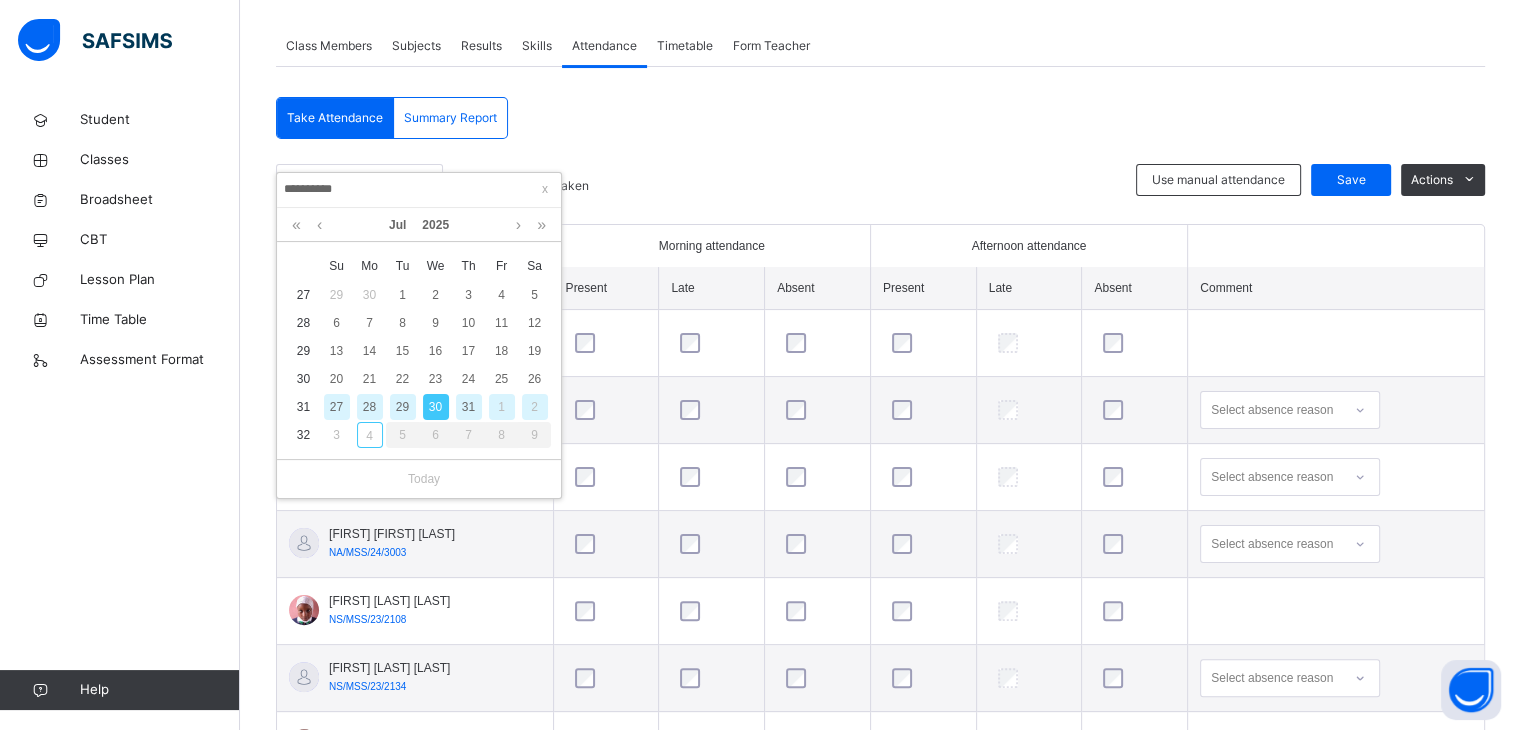 click on "29" at bounding box center [403, 407] 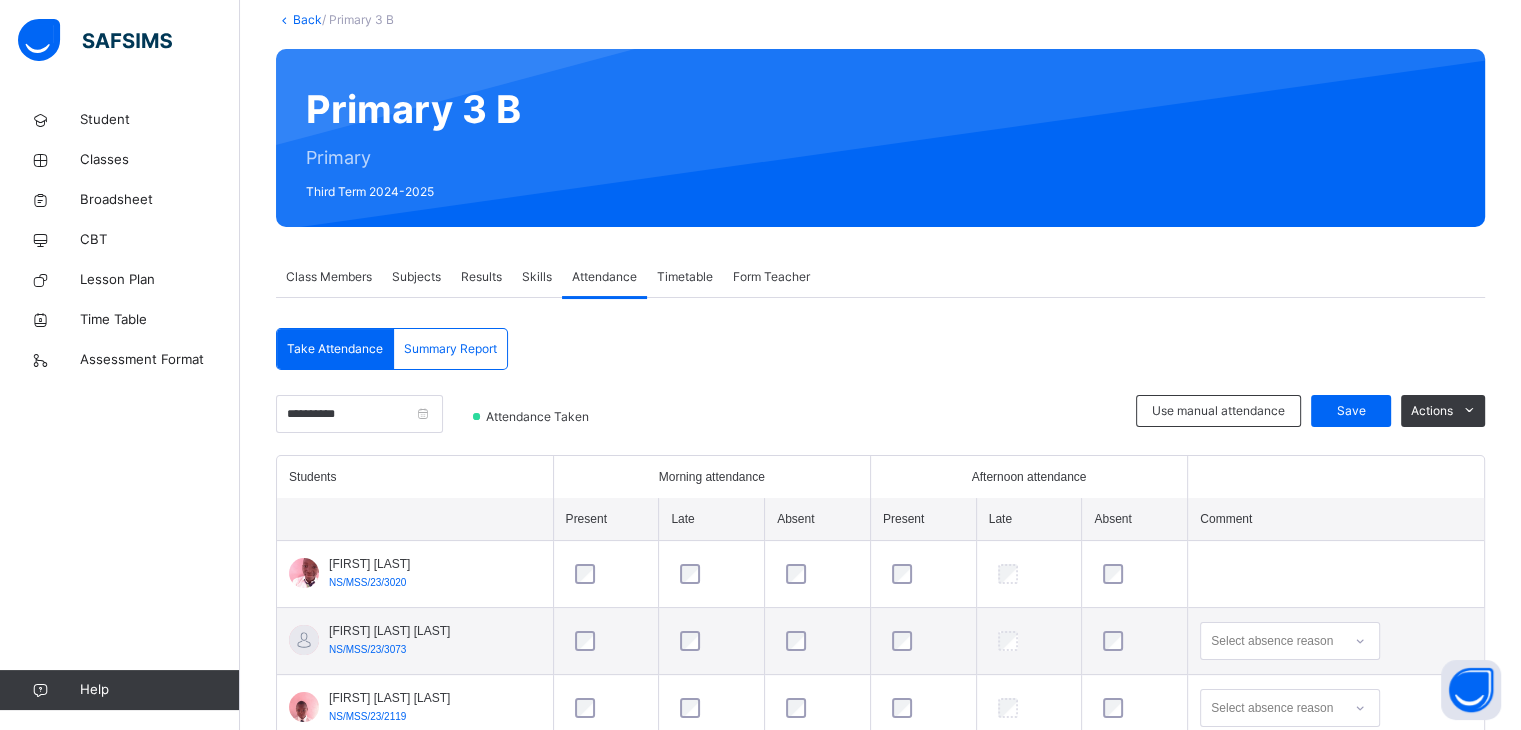 scroll, scrollTop: 350, scrollLeft: 0, axis: vertical 